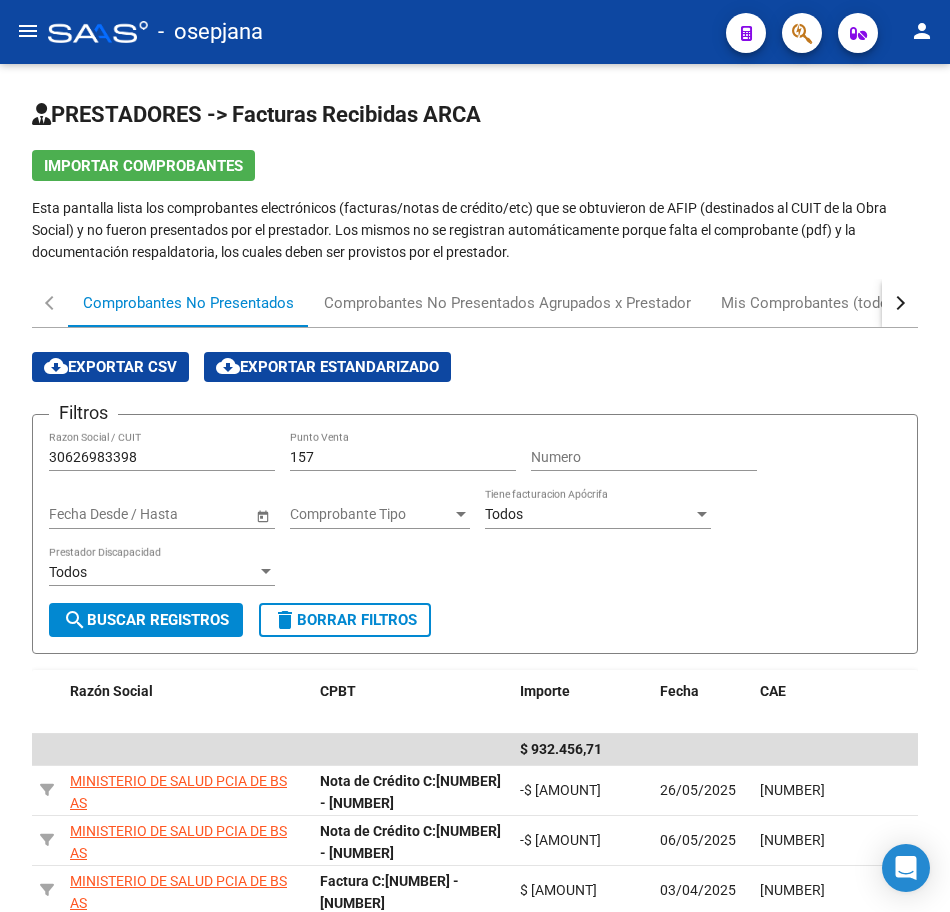 scroll, scrollTop: 0, scrollLeft: 0, axis: both 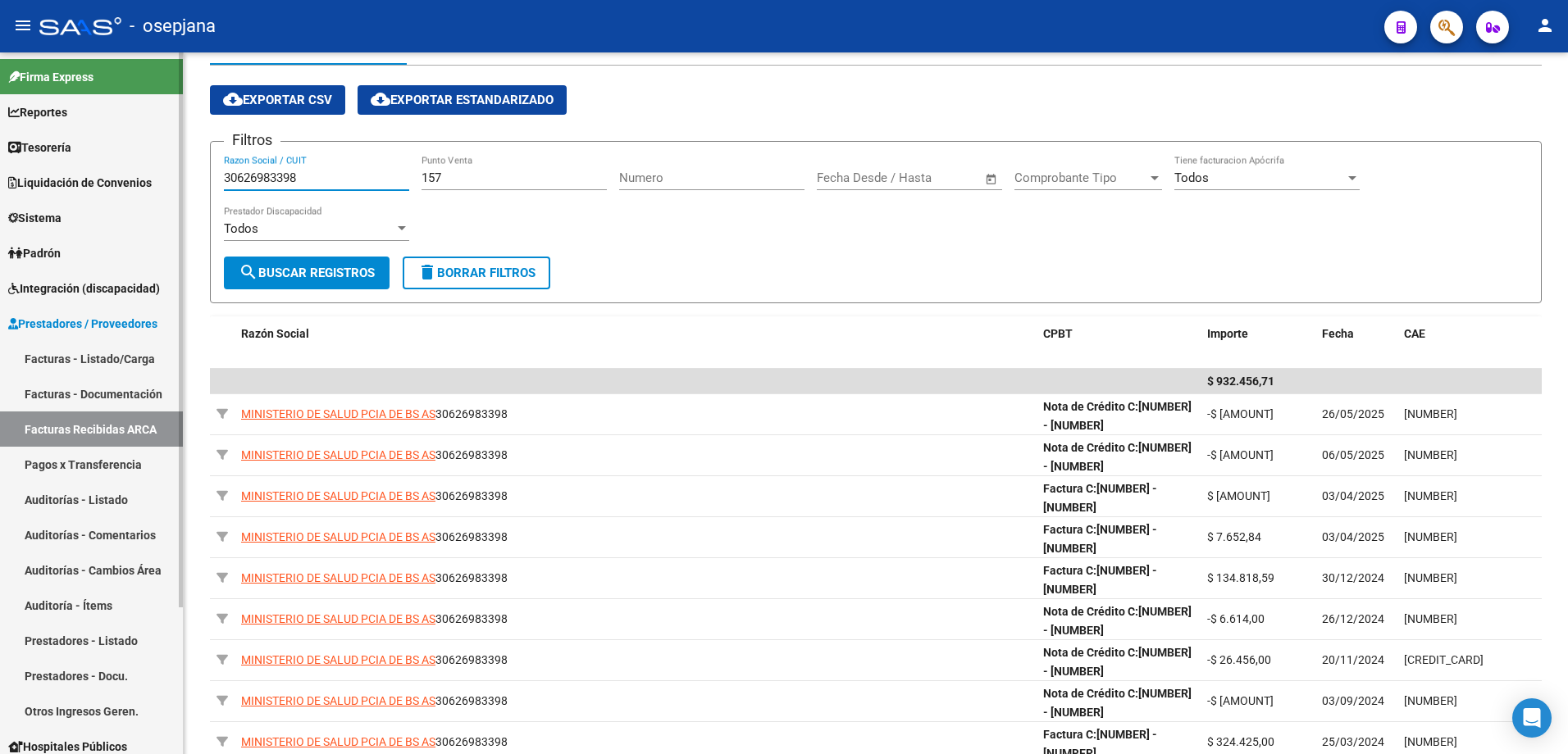 drag, startPoint x: 209, startPoint y: 174, endPoint x: 83, endPoint y: 170, distance: 126.06348 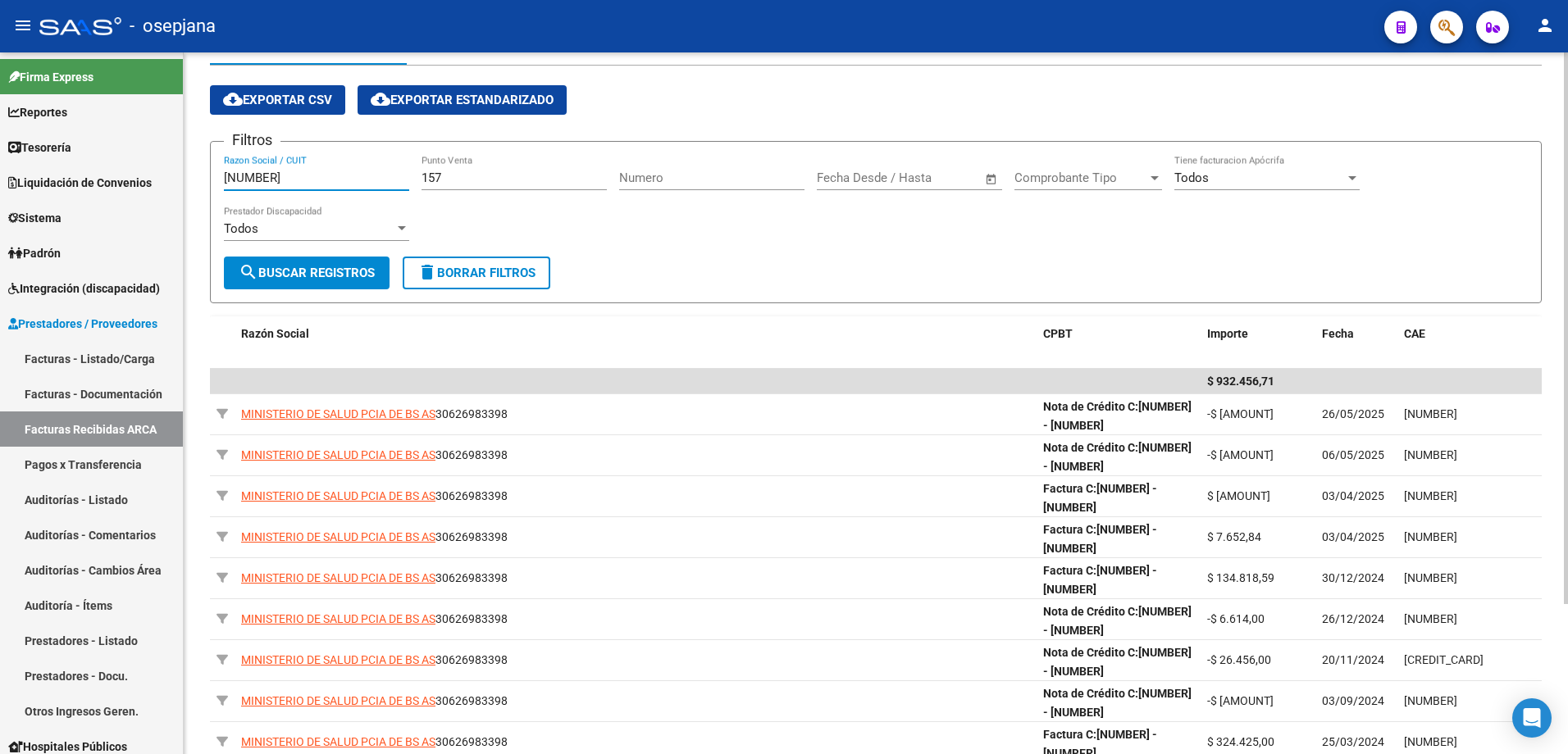 type on "[NUMBER]" 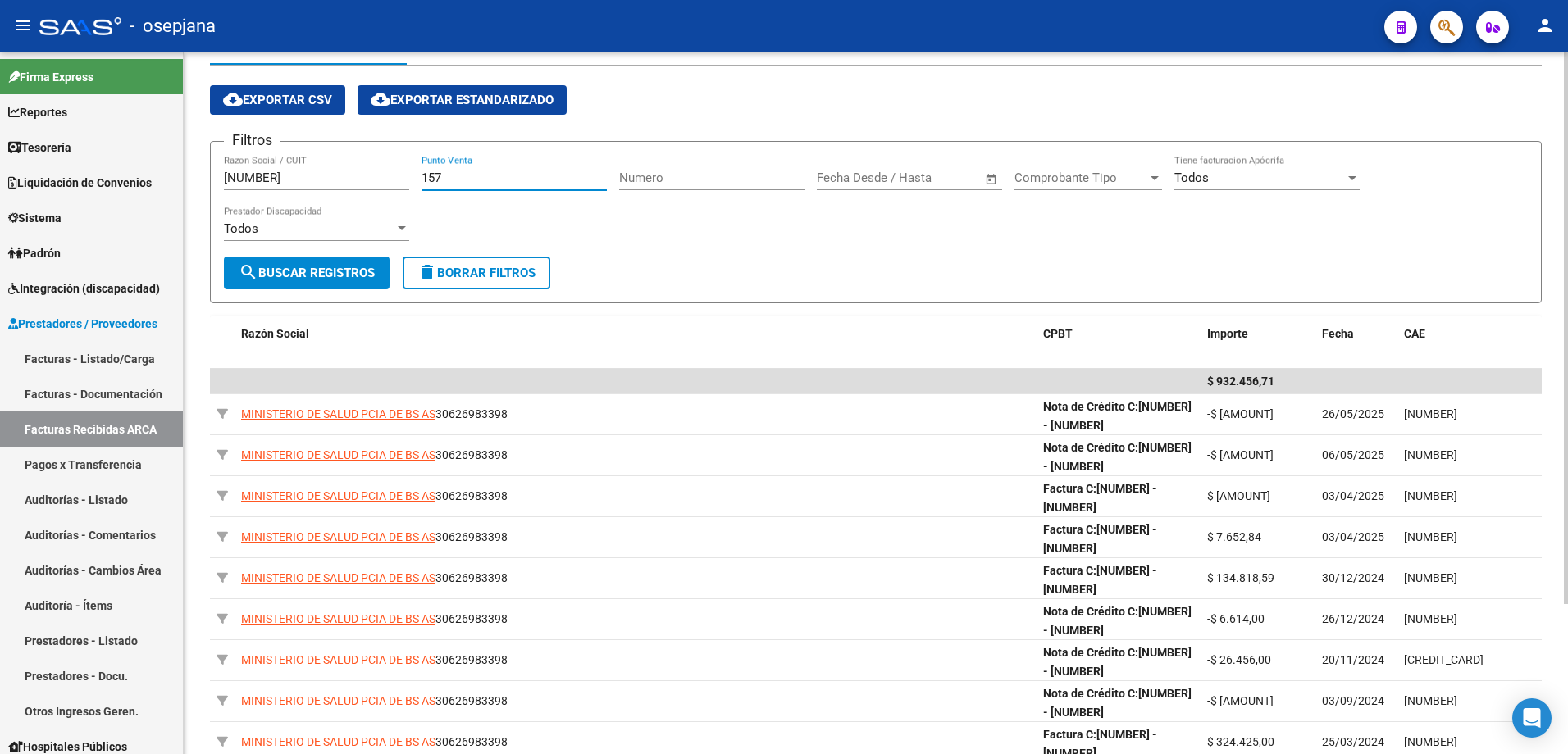 drag, startPoint x: 467, startPoint y: 173, endPoint x: 363, endPoint y: 167, distance: 104.172933 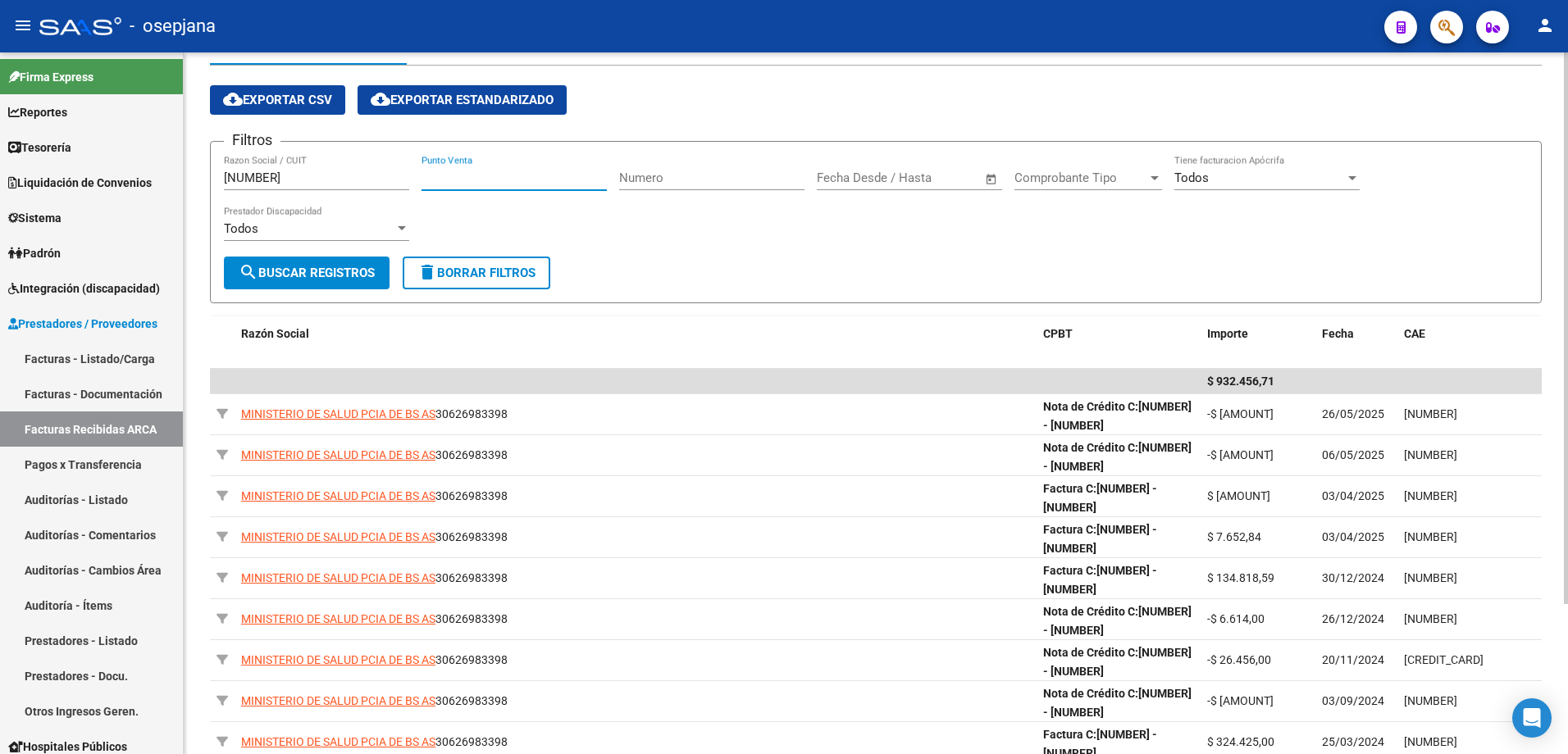 click on "search  Buscar Registros" at bounding box center [307, 273] 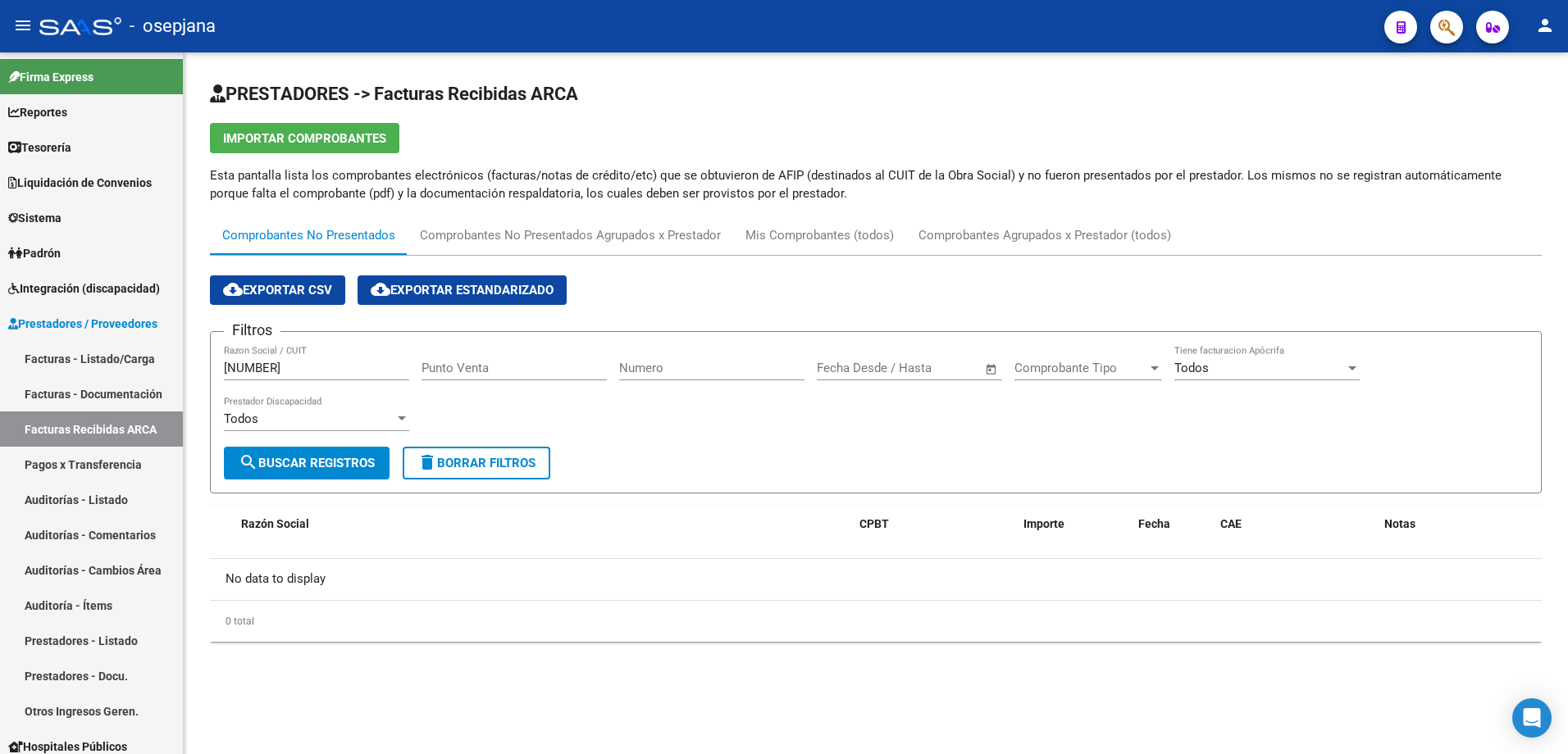 scroll, scrollTop: 0, scrollLeft: 0, axis: both 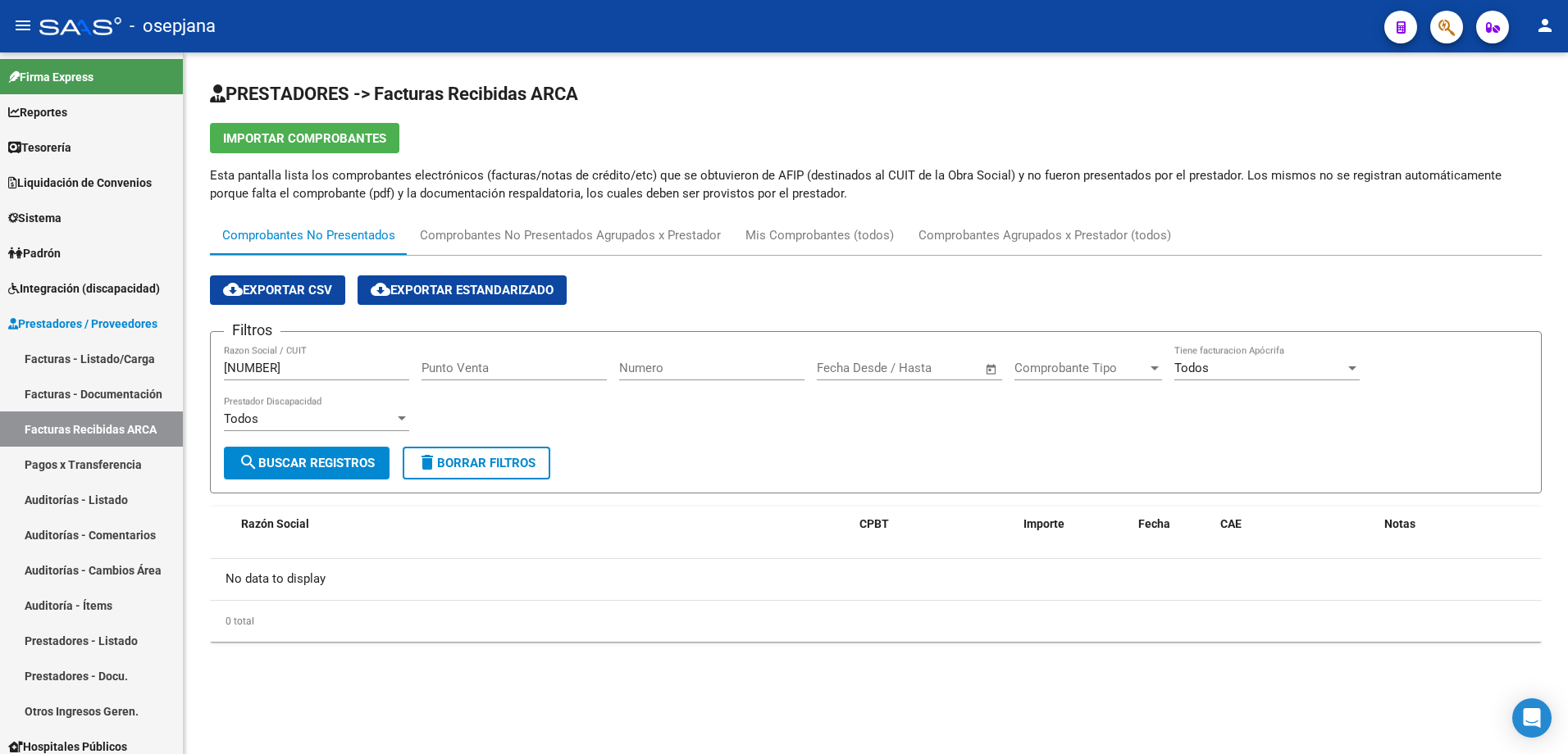 click on "Punto Venta" at bounding box center (514, 368) 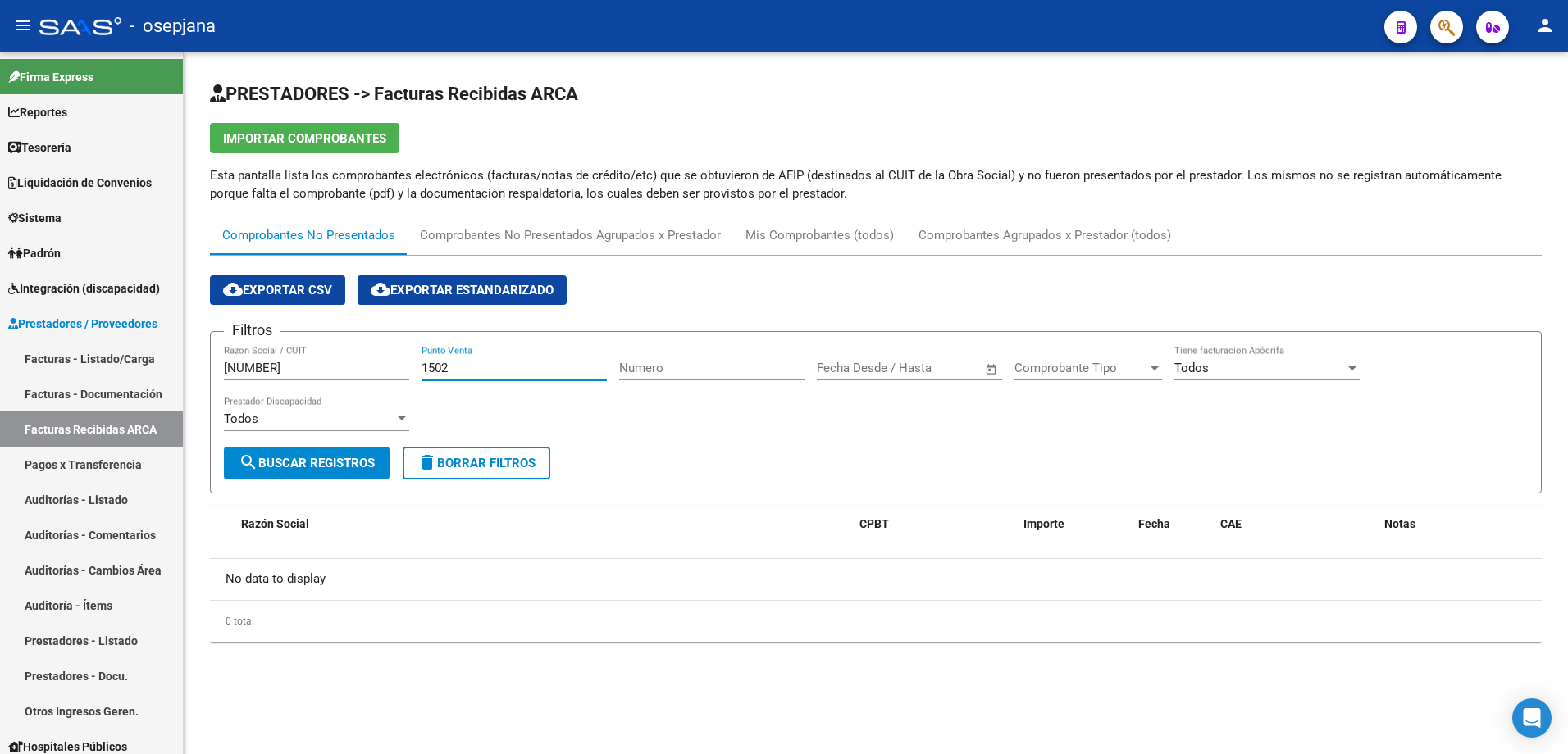 type on "1502" 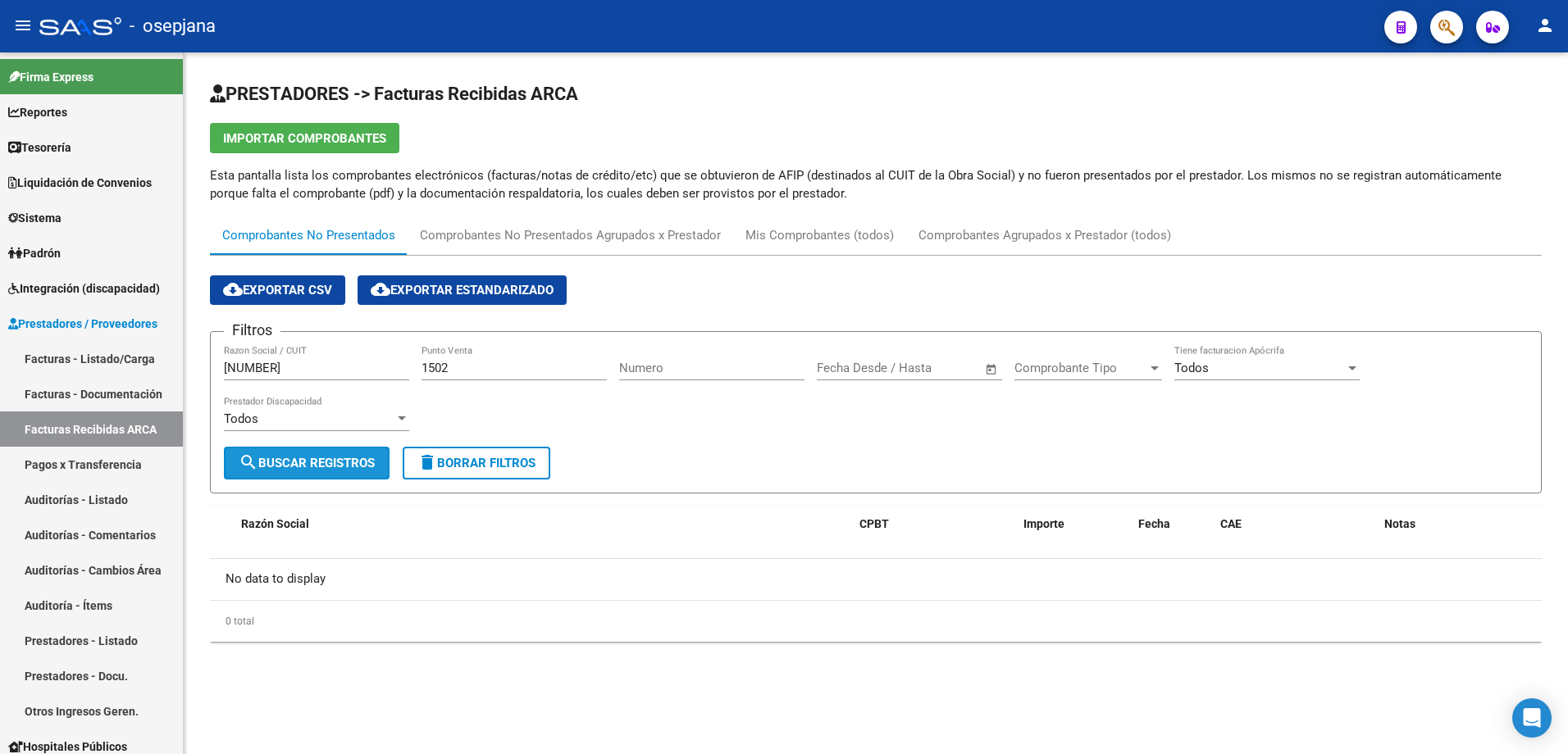 click on "search  Buscar Registros" at bounding box center [307, 463] 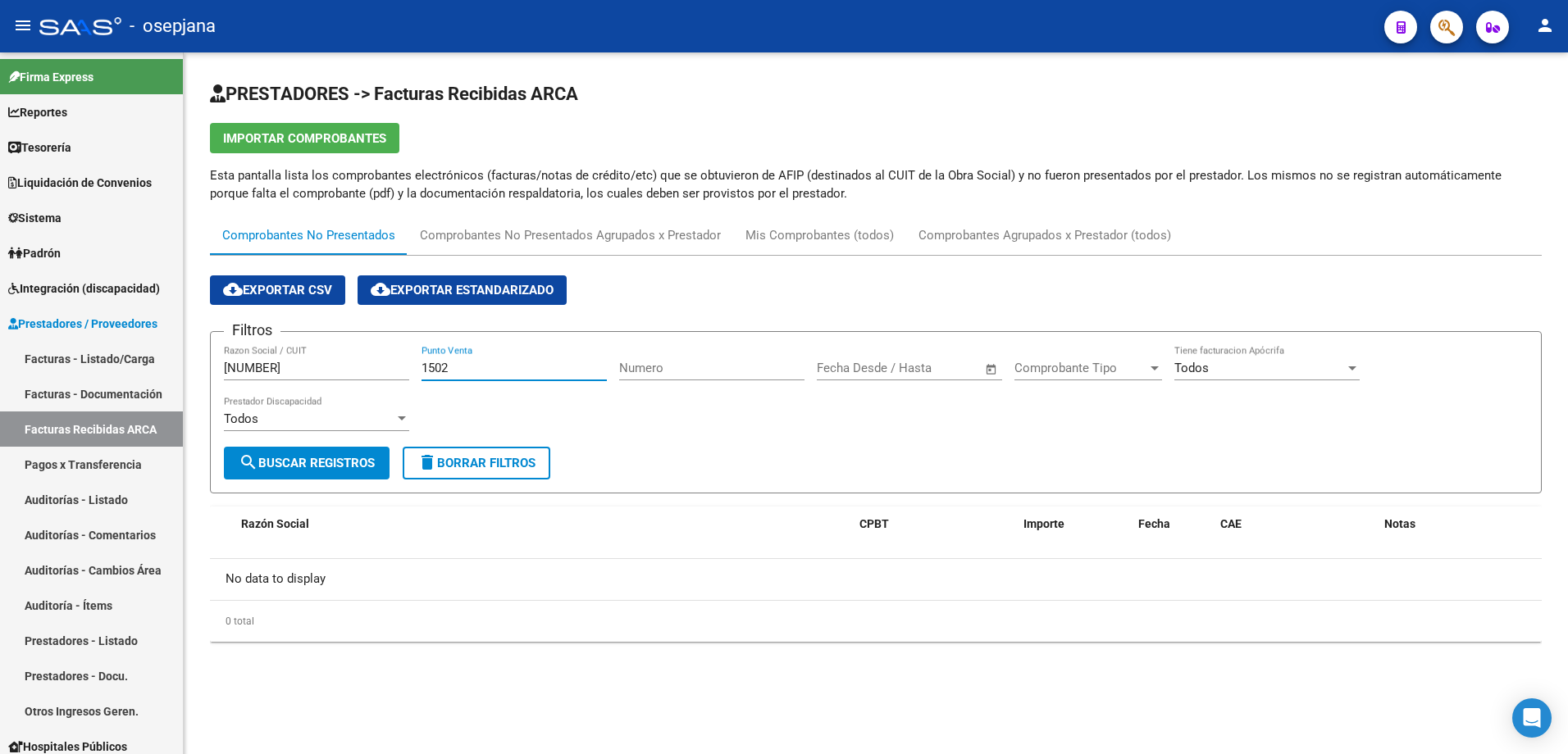 click on "1502" at bounding box center [514, 368] 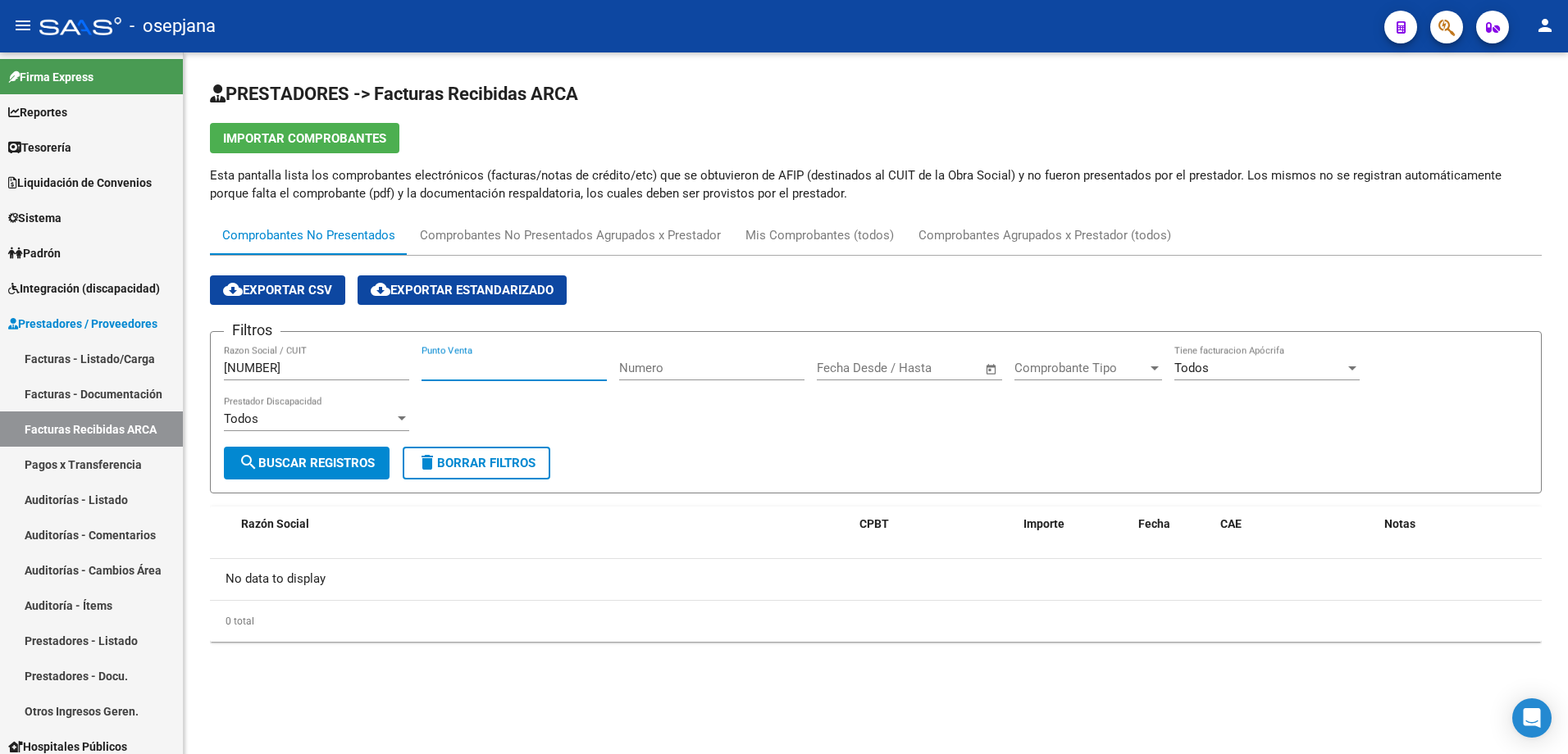 type 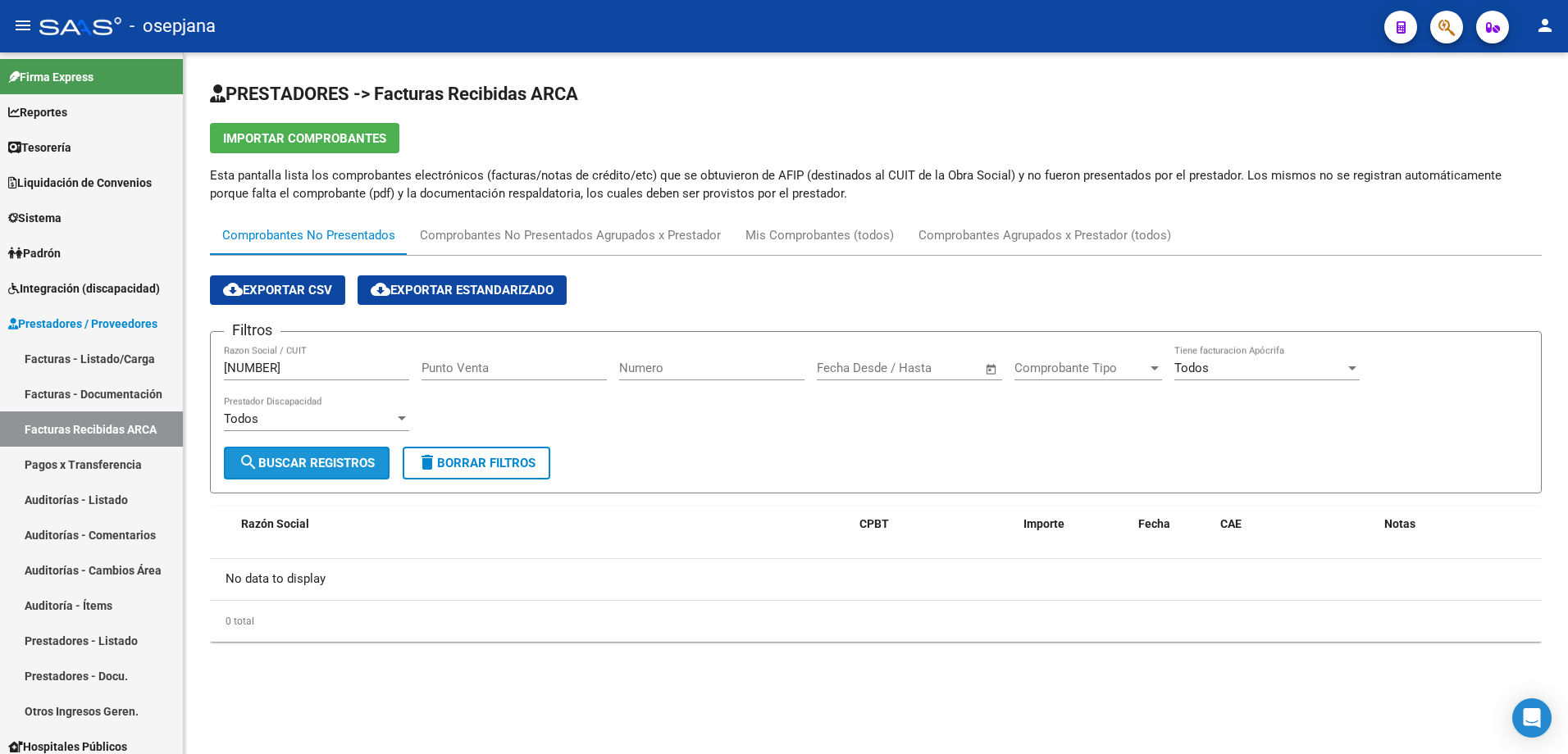 click on "search  Buscar Registros" at bounding box center [307, 463] 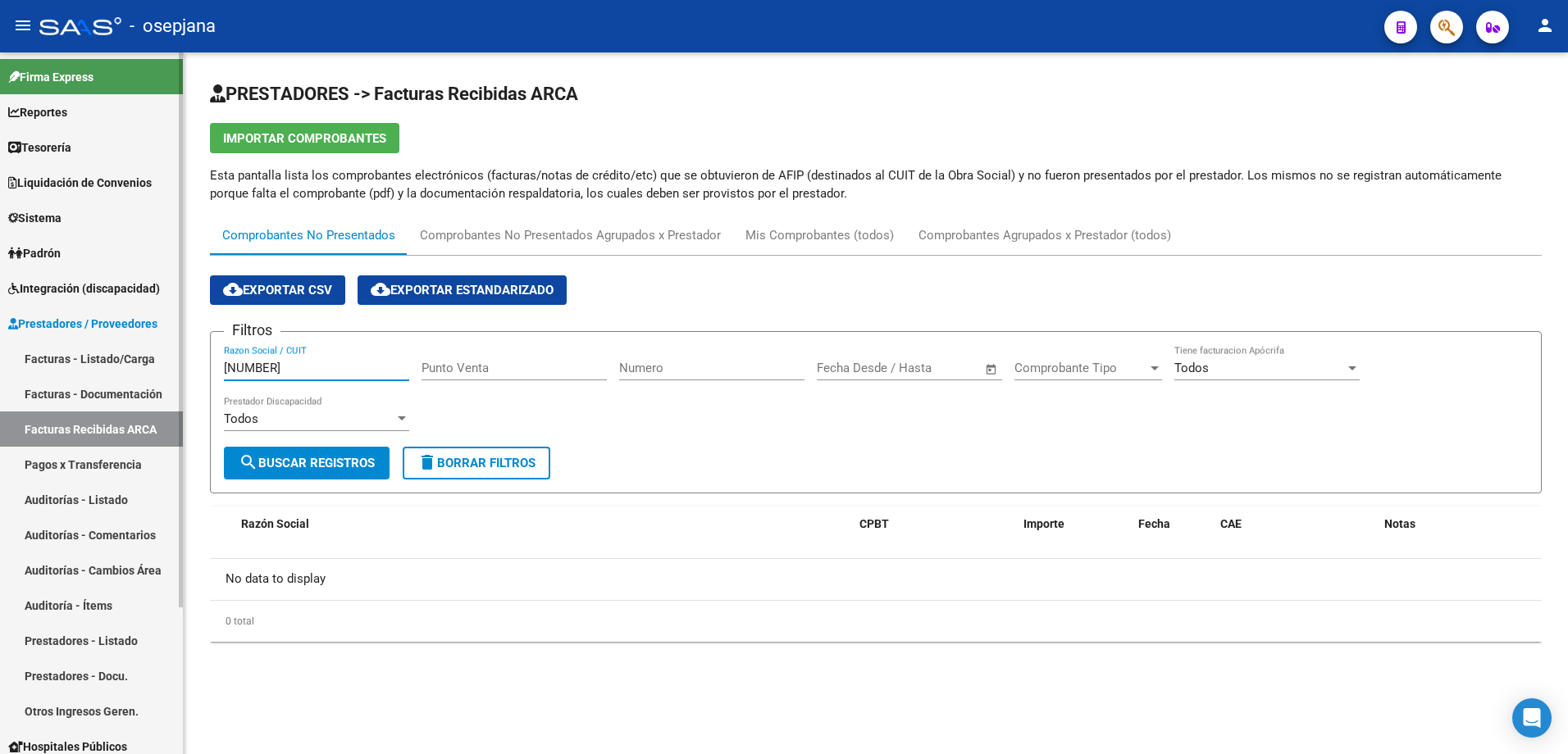 drag, startPoint x: 317, startPoint y: 372, endPoint x: 33, endPoint y: 350, distance: 284.85084 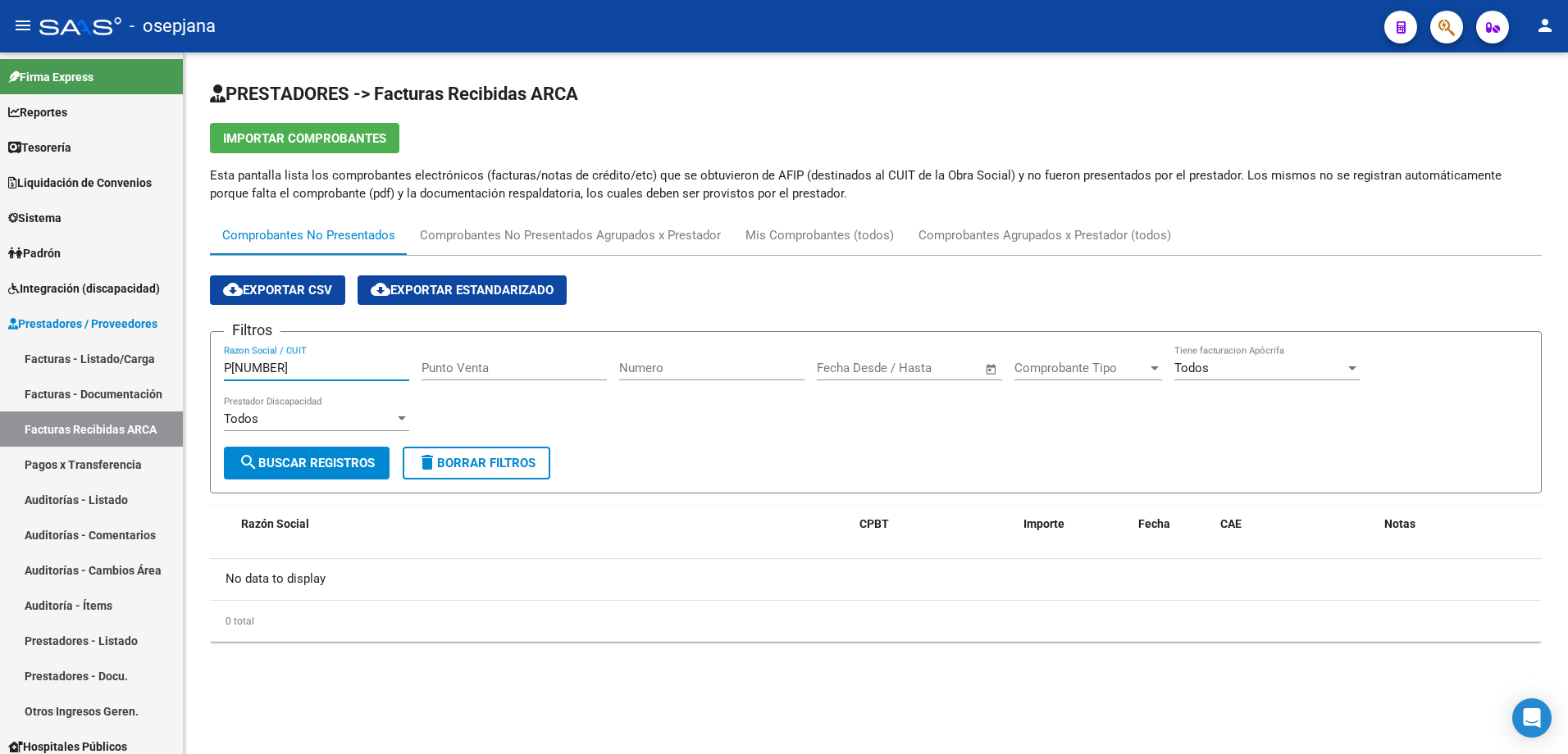 click on "P[NUMBER]" at bounding box center (317, 368) 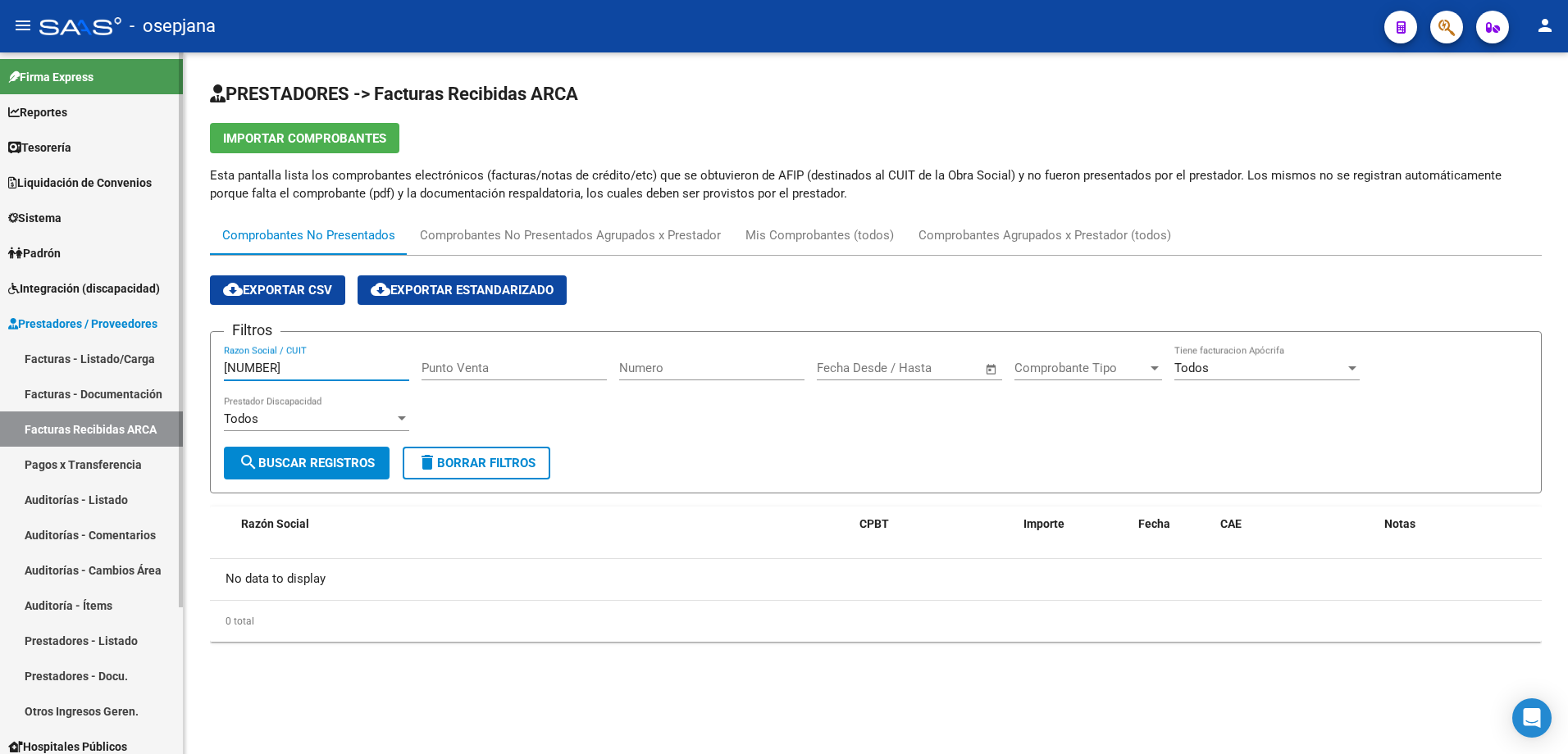 drag, startPoint x: 307, startPoint y: 367, endPoint x: 51, endPoint y: 351, distance: 256.49951 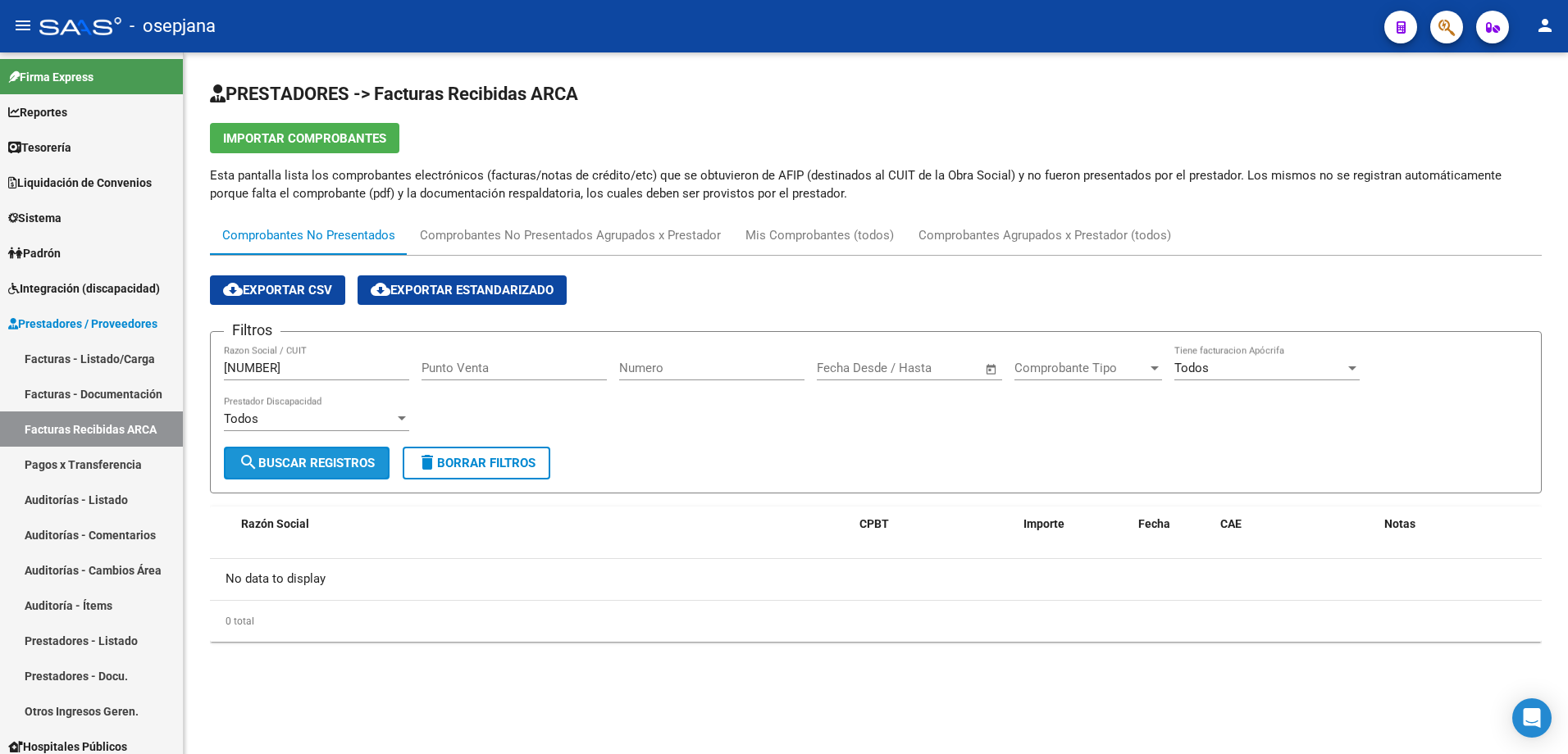 click on "search  Buscar Registros" at bounding box center [307, 463] 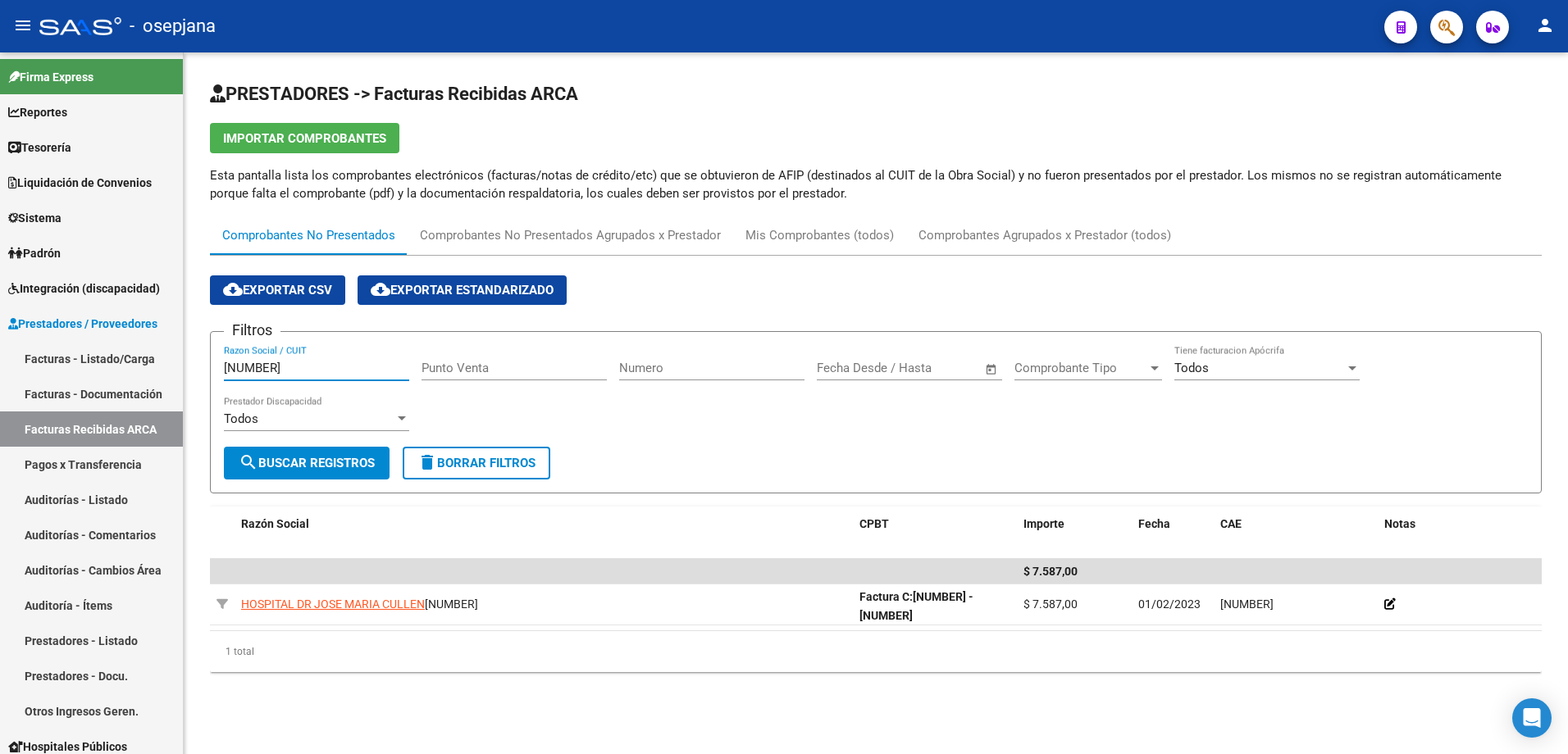 drag, startPoint x: 316, startPoint y: 373, endPoint x: 187, endPoint y: 340, distance: 133.15405 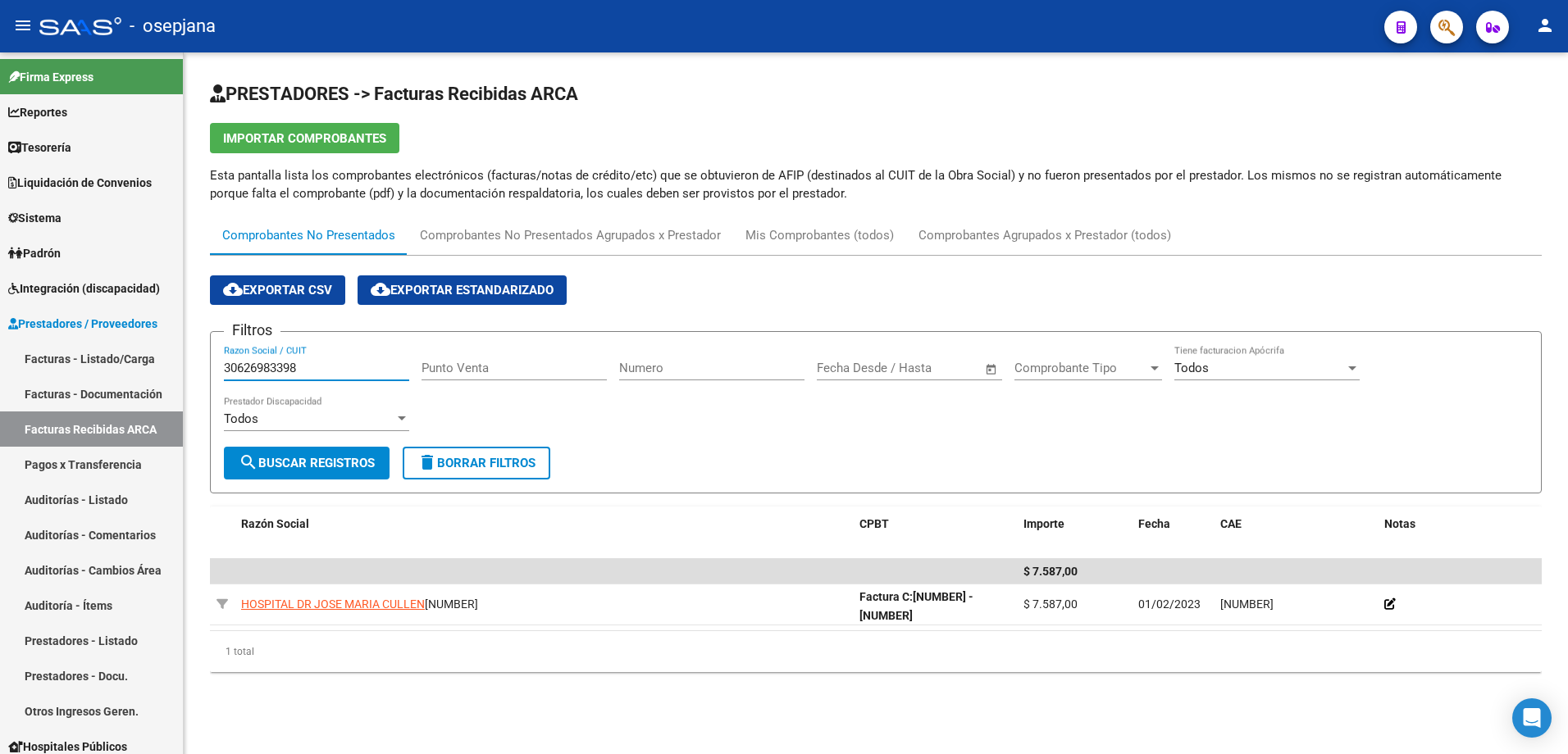 type on "30626983398" 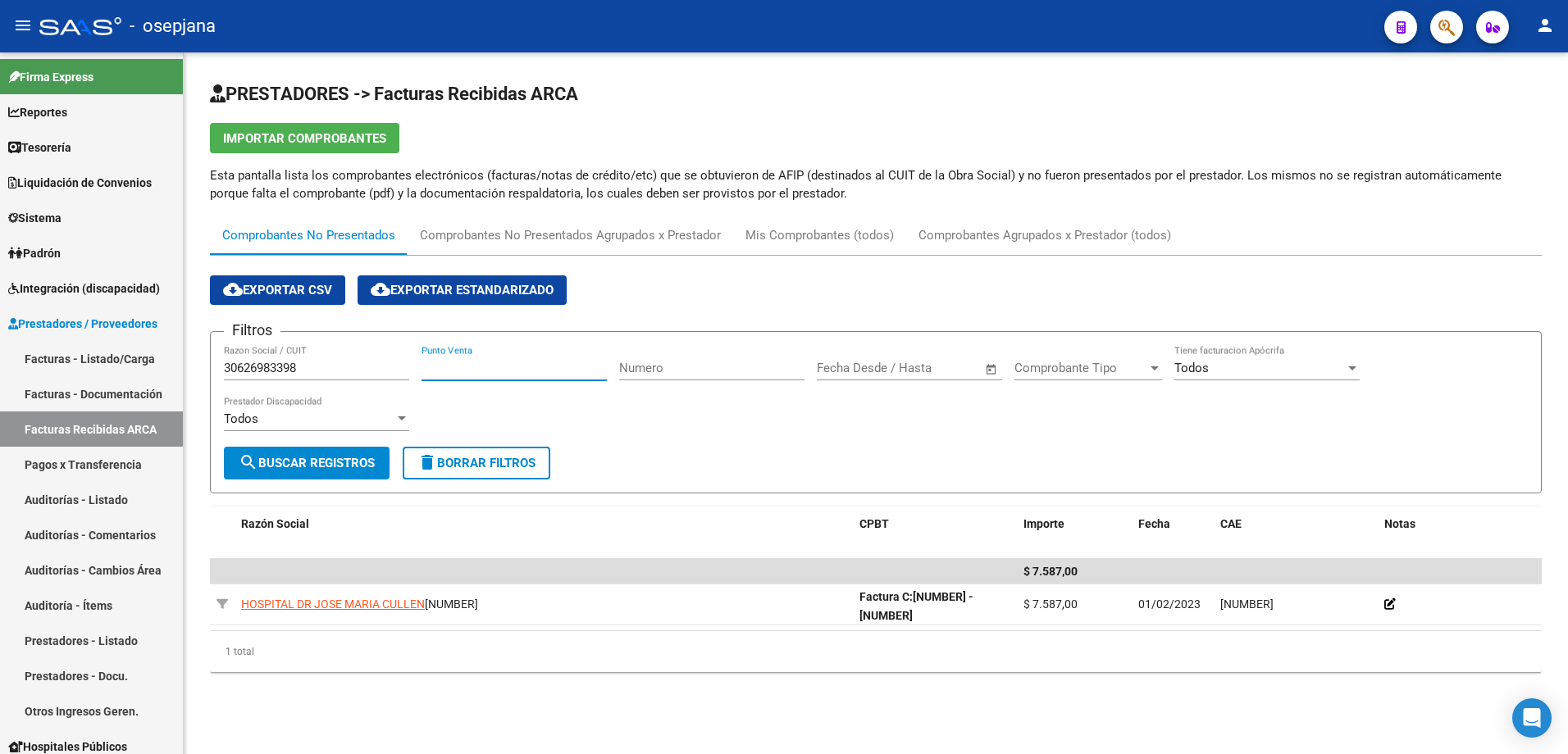 click on "Punto Venta" at bounding box center [514, 368] 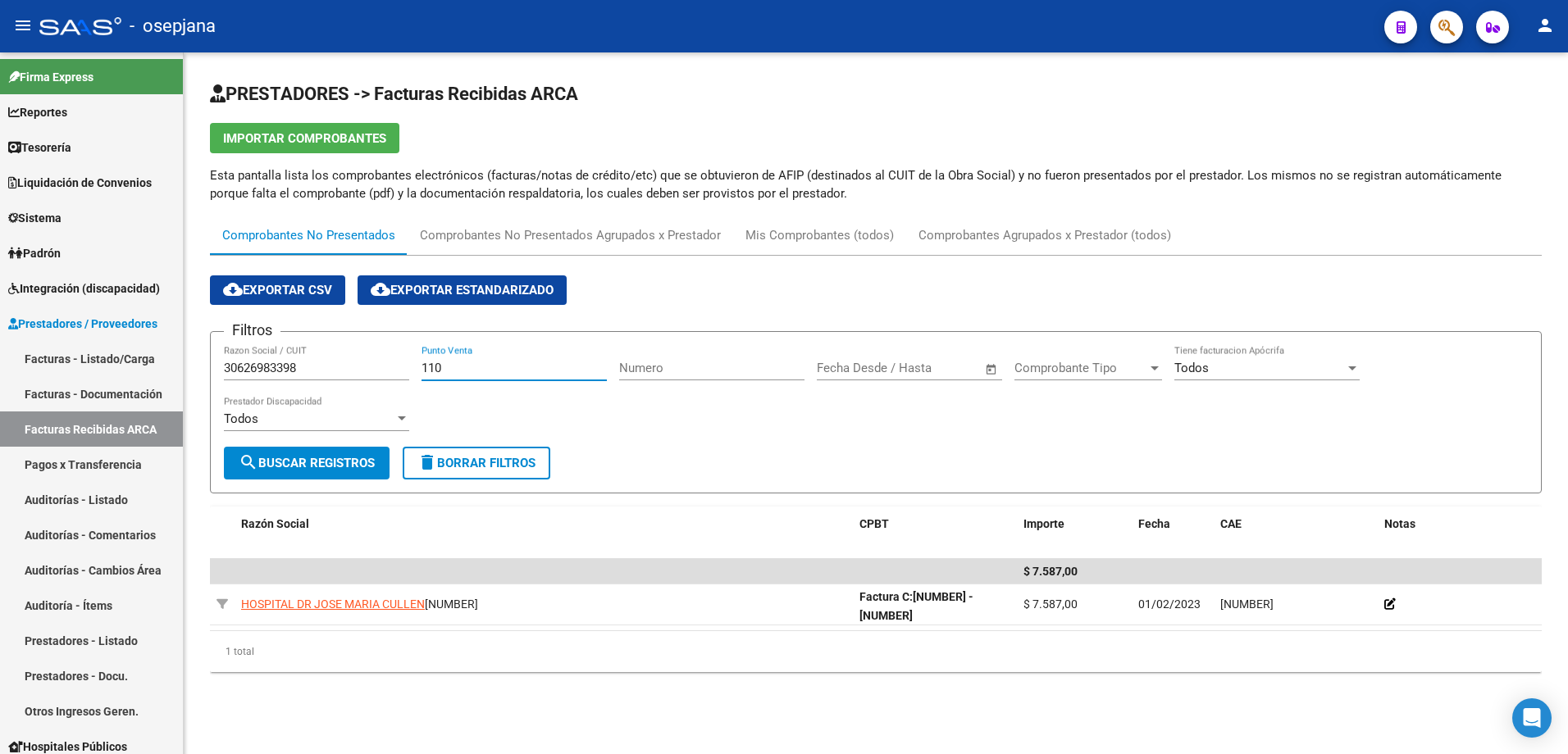 type on "110" 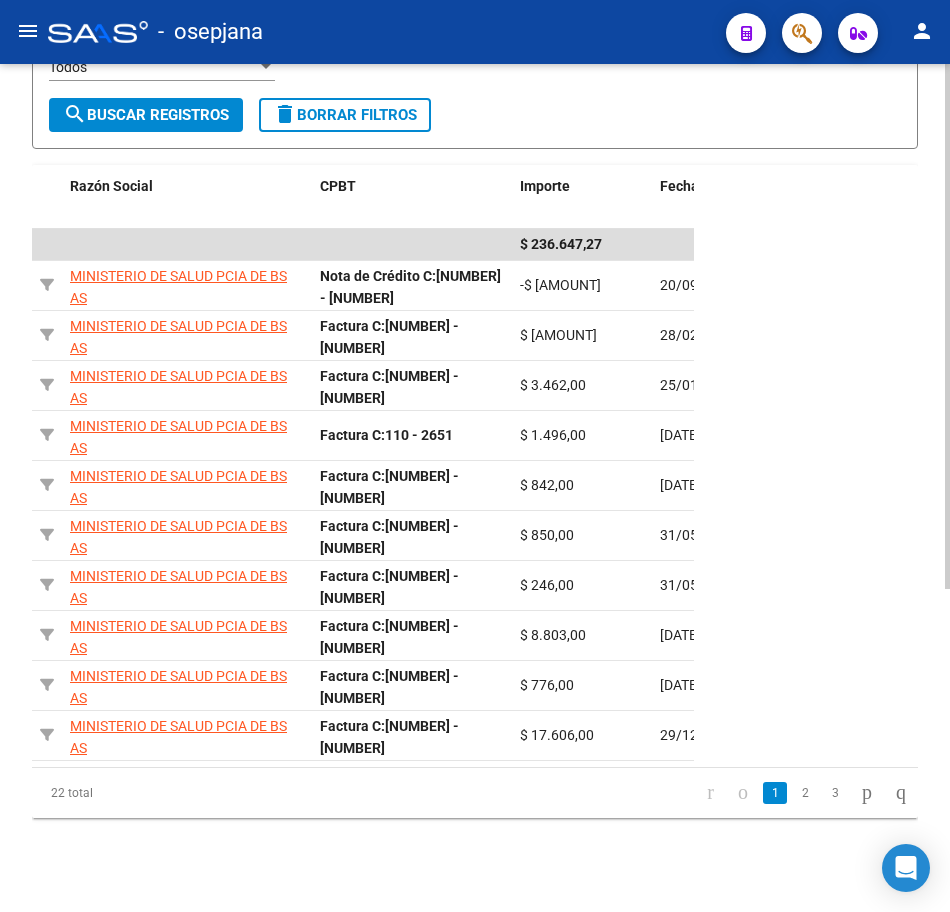 scroll, scrollTop: 523, scrollLeft: 0, axis: vertical 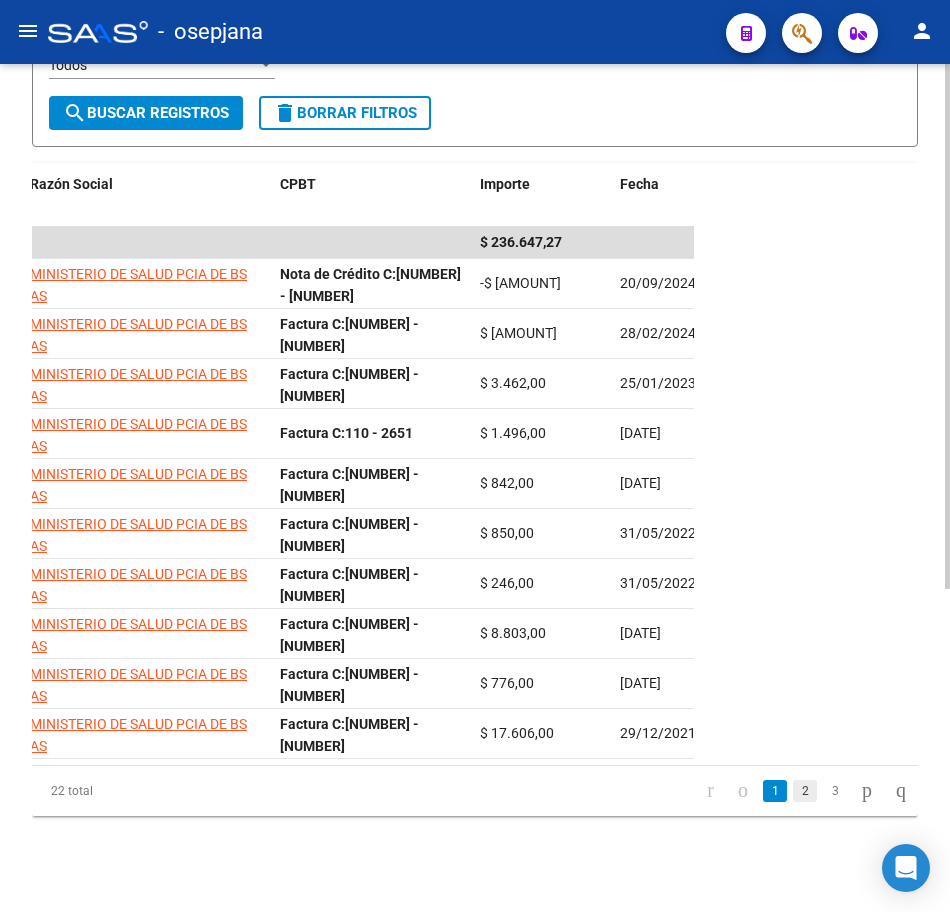 click on "2" 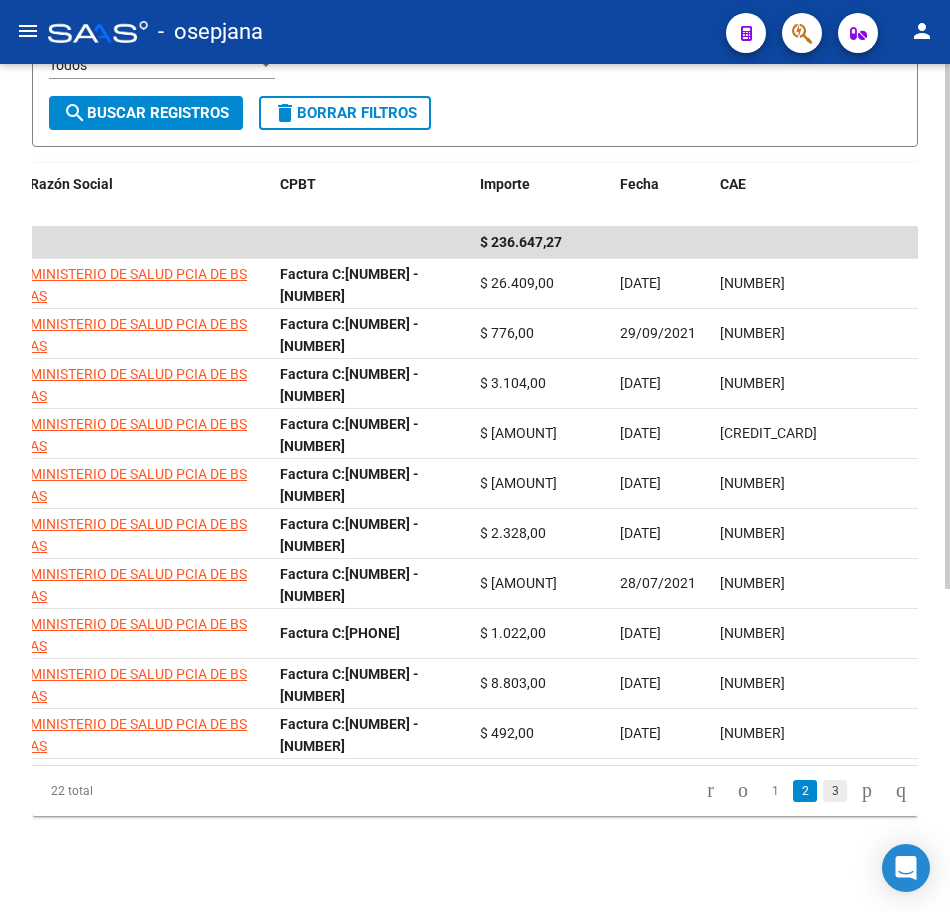 click on "3" 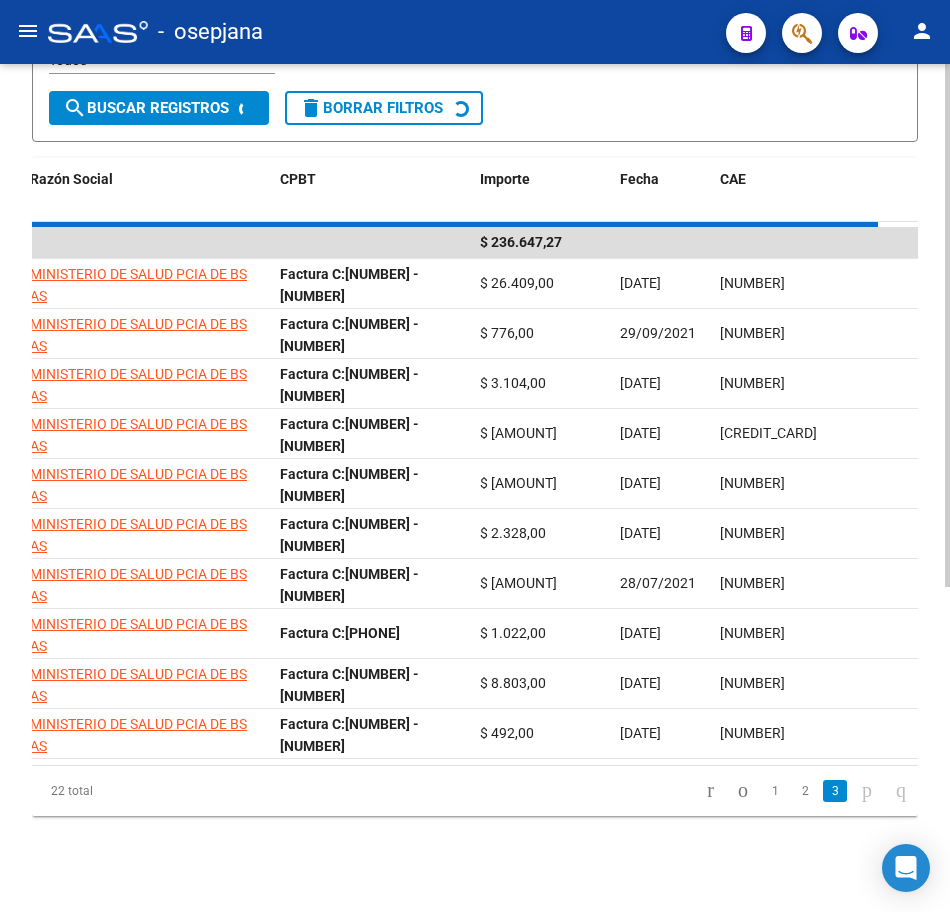 scroll, scrollTop: 123, scrollLeft: 0, axis: vertical 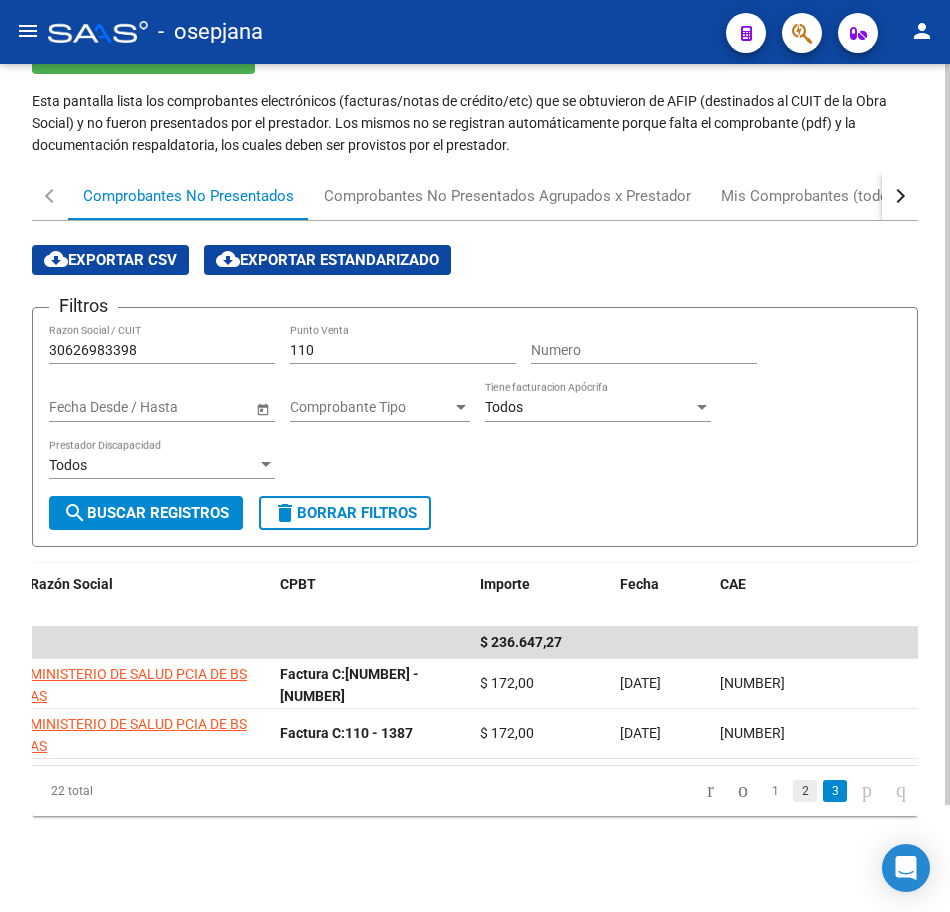 click on "2" 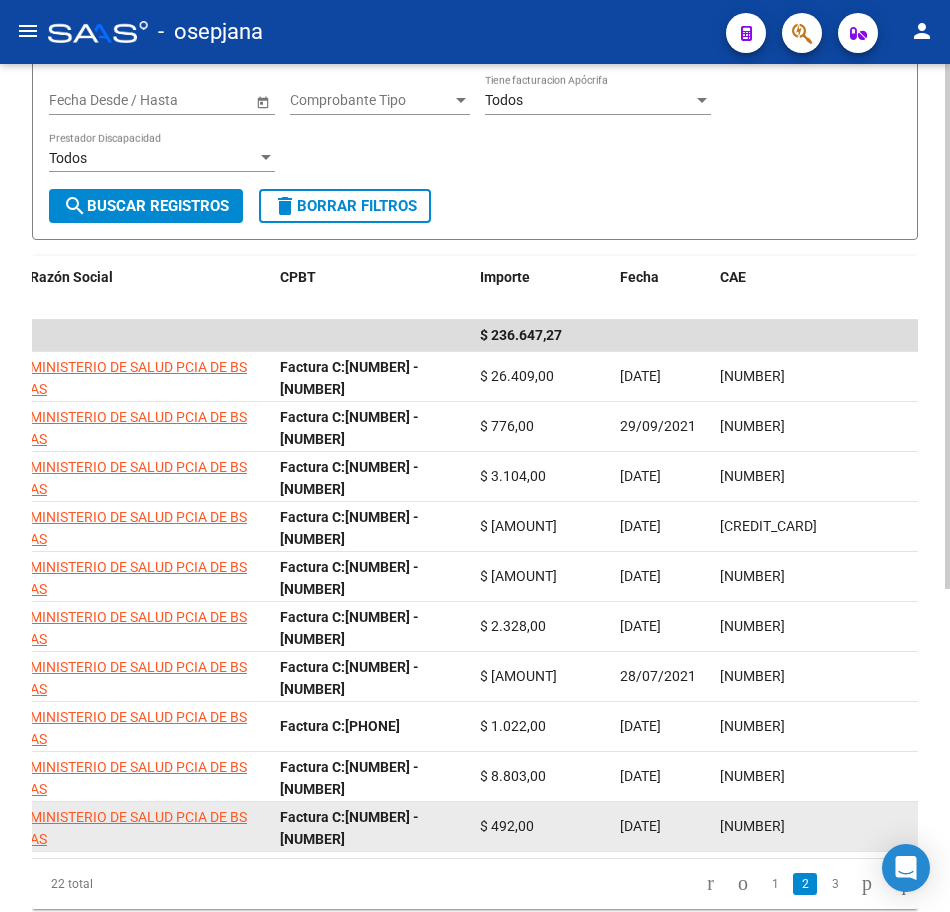 scroll, scrollTop: 423, scrollLeft: 0, axis: vertical 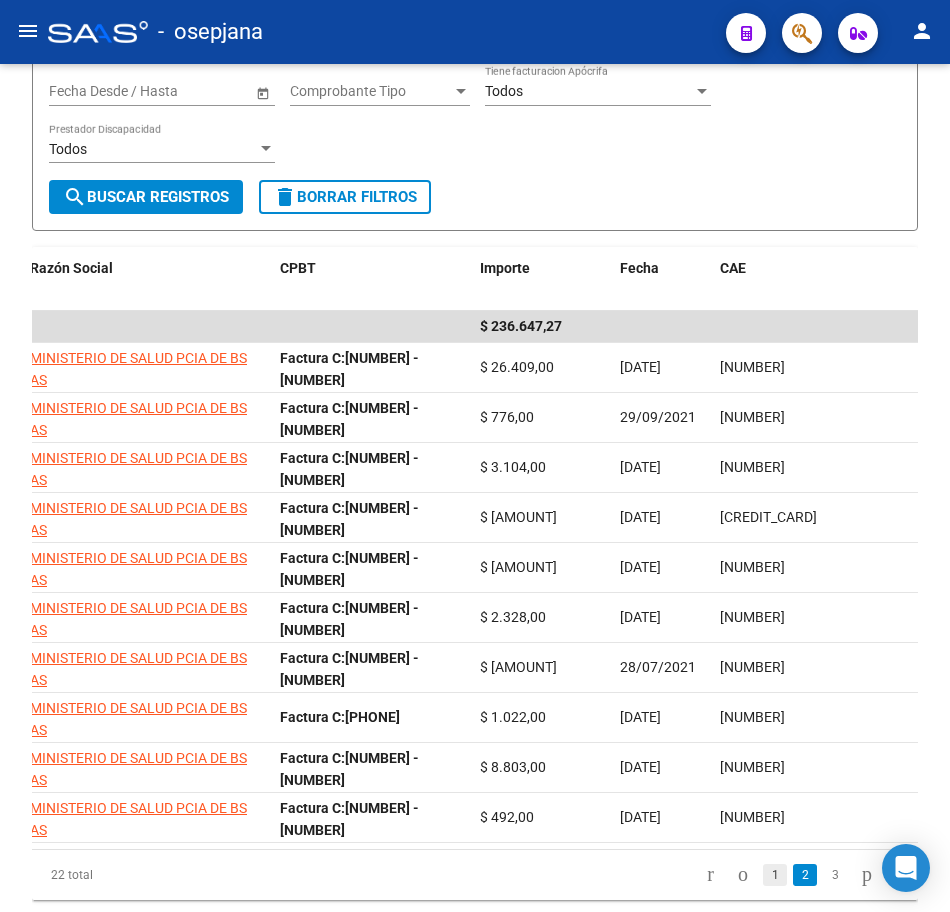 click on "1" 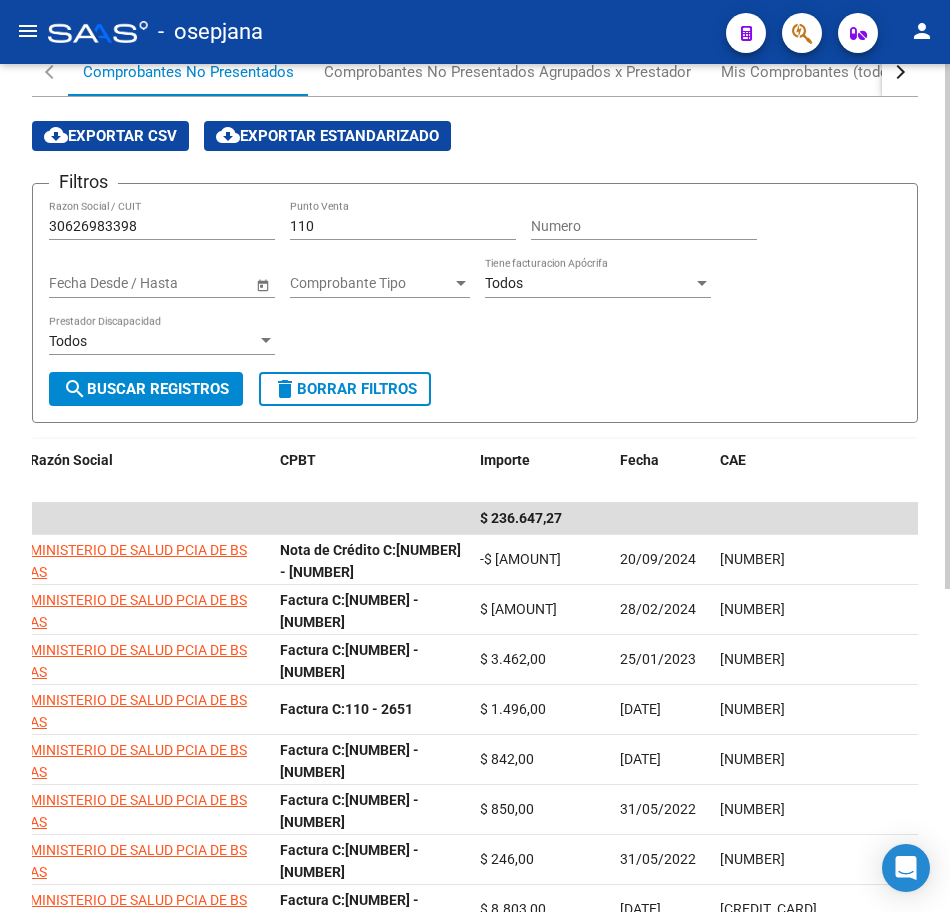 scroll, scrollTop: 223, scrollLeft: 0, axis: vertical 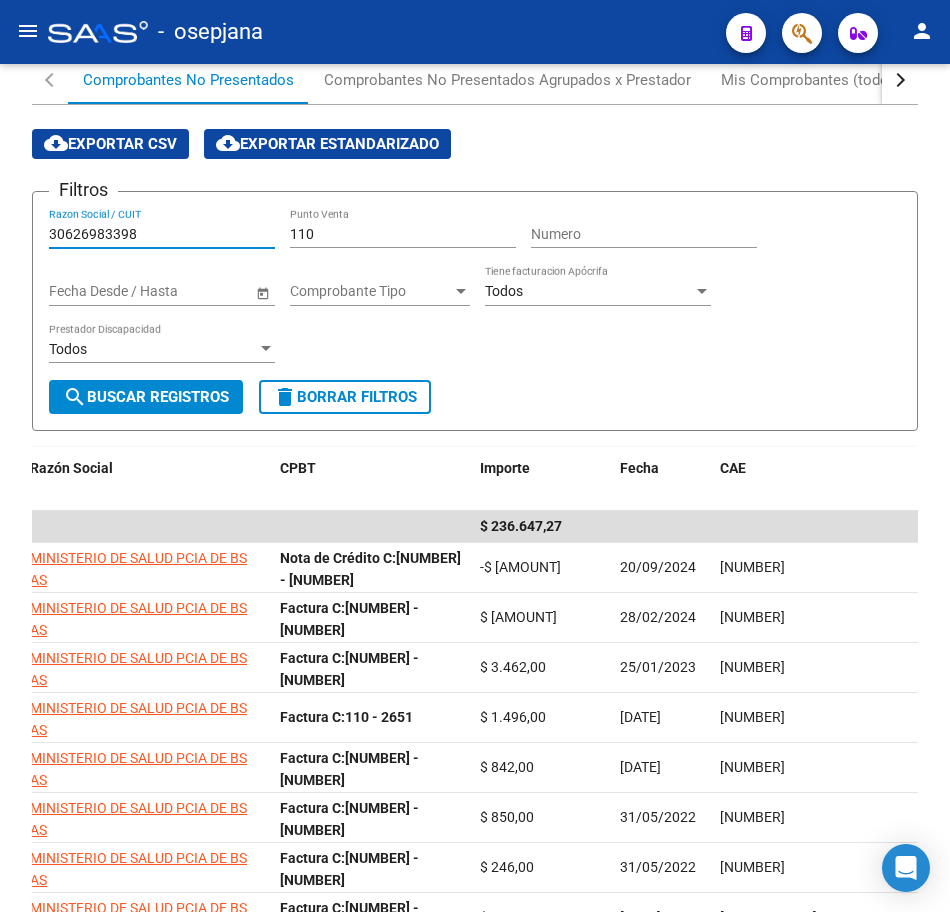 drag, startPoint x: 187, startPoint y: 232, endPoint x: -5, endPoint y: 231, distance: 192.00261 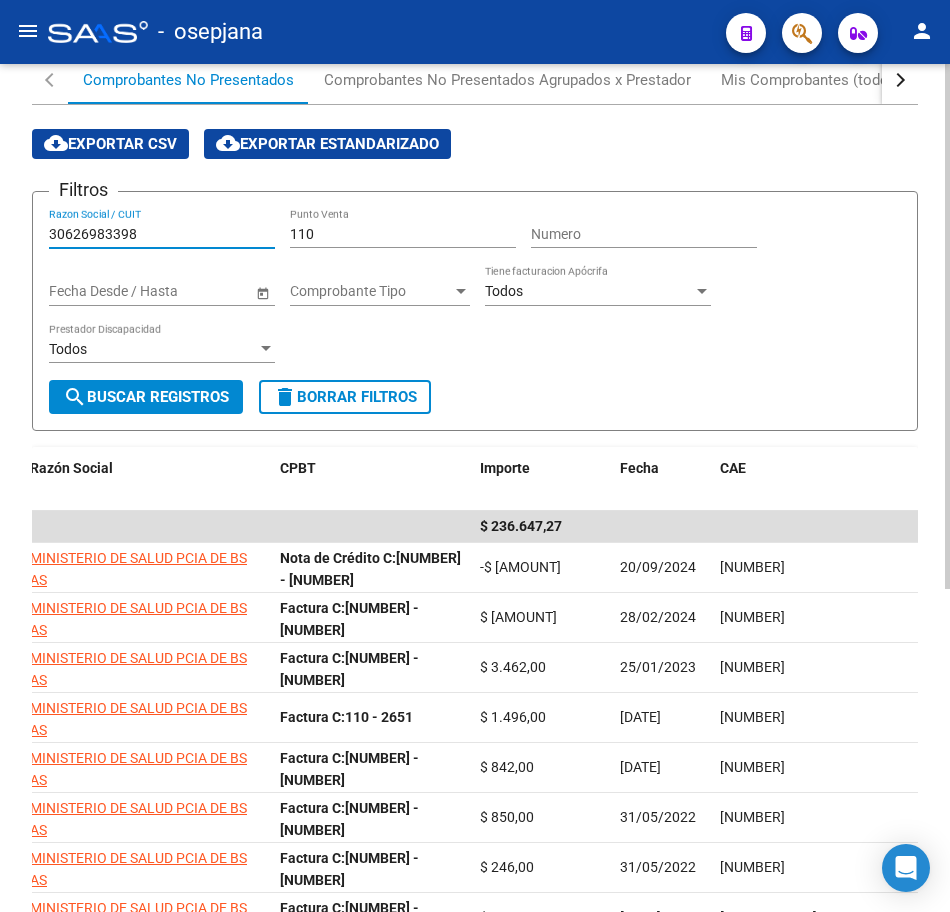 paste on "P[NUMBER]" 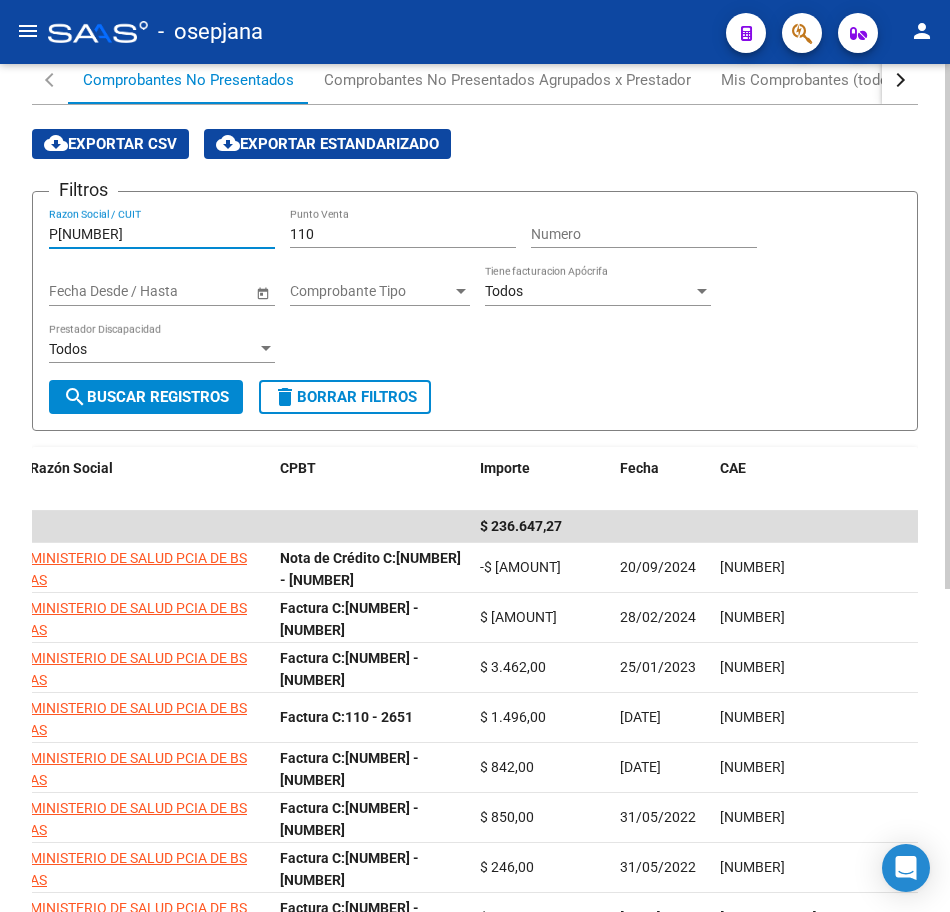 click on "P[NUMBER]" at bounding box center (162, 234) 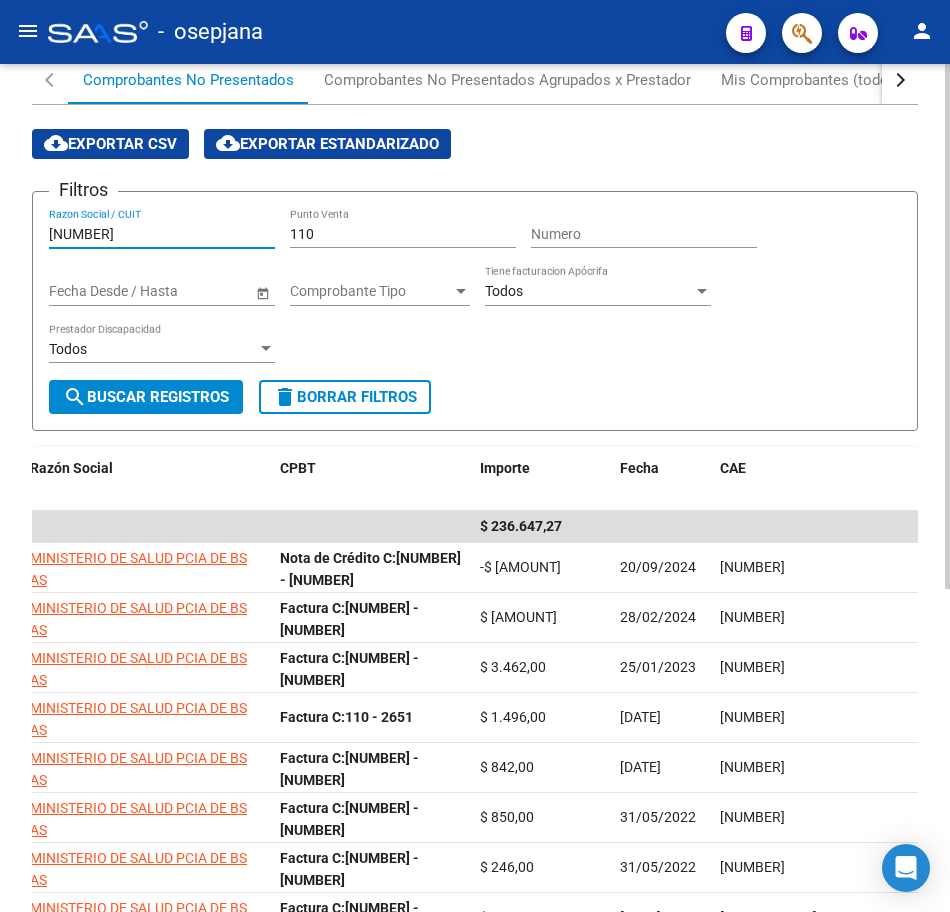 type on "30626983398" 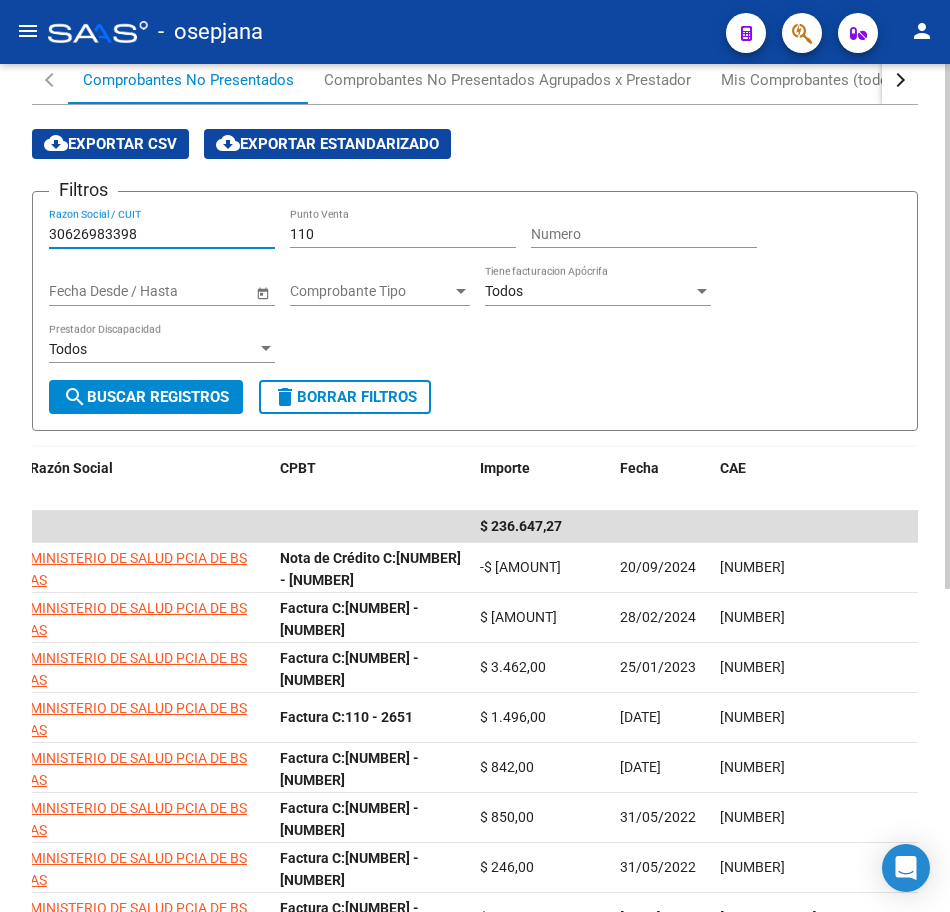 click on "110" at bounding box center [403, 234] 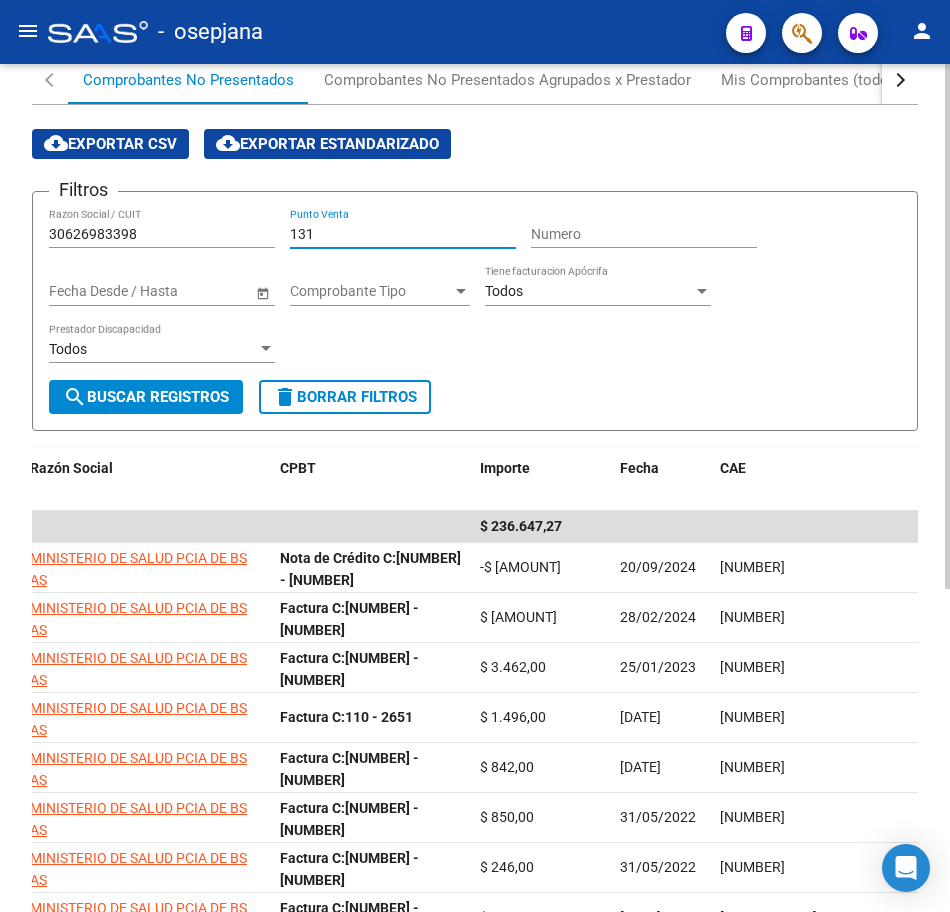 click on "search  Buscar Registros" at bounding box center (146, 397) 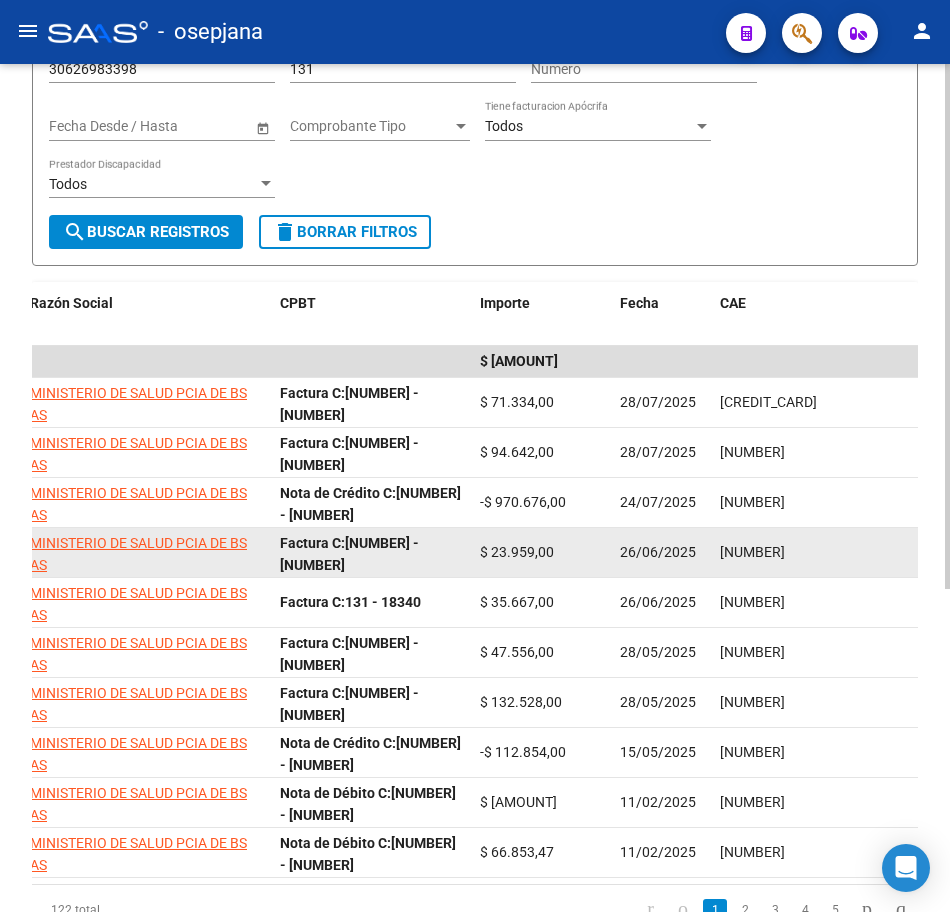 scroll, scrollTop: 423, scrollLeft: 0, axis: vertical 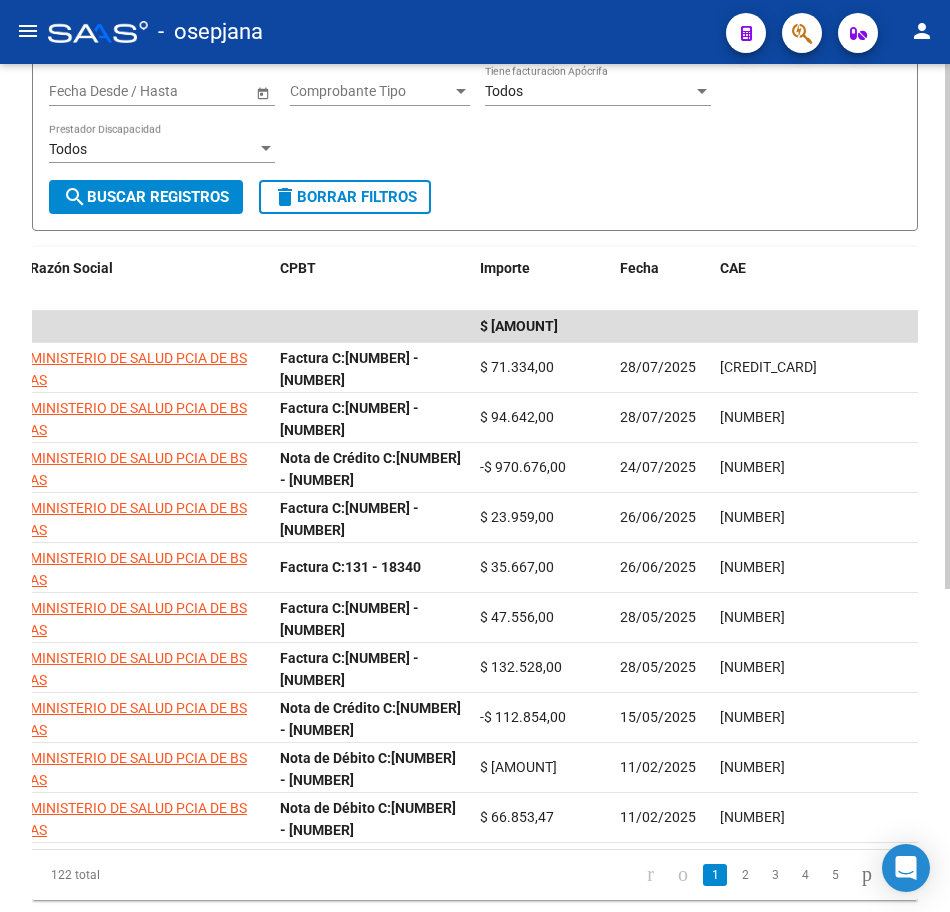 click on "PRESTADORES -> Facturas Recibidas ARCA Importar Comprobantes Esta pantalla lista los comprobantes electrónicos (facturas/notas de crédito/etc) que se obtuvieron de AFIP (destinados al CUIT de la Obra Social) y no fueron presentados por el prestador. Los mismos no se registran automáticamente porque falta el comprobante (pdf) y la documentación respaldatoria, los cuales deben ser provistos por el prestador. Comprobantes No Presentados Comprobantes No Presentados Agrupados x Prestador Mis Comprobantes (todos) Comprobantes Agrupados x Prestador (todos) cloud_download  Exportar CSV  cloud_download  Exportar Estandarizado  Filtros [NUMBER] Razon Social / CUIT [NUMBER] Punto Venta Numero Start date – End date Fecha Desde / Hasta Comprobante Tipo Comprobante Tipo Todos Tiene facturacion Apócrifa Todos Prestador Discapacidad search  Buscar Registros  delete  Borrar Filtros  Razón Social CPBT Importe Fecha CAE Notas MINISTERIO DE SALUD PCIA DE BS AS    [NUMBER]  Factura C:  [NUMBER] - [NUMBER]   [NUMBER]" 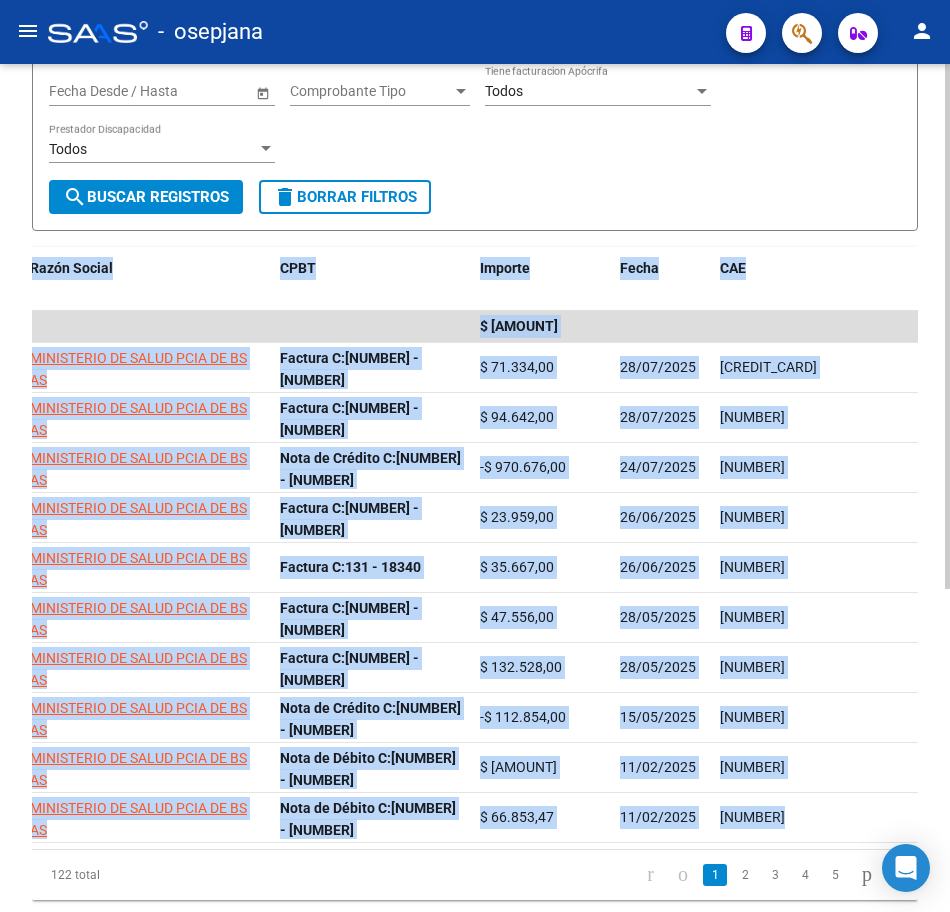 drag, startPoint x: 944, startPoint y: 358, endPoint x: 937, endPoint y: 193, distance: 165.14842 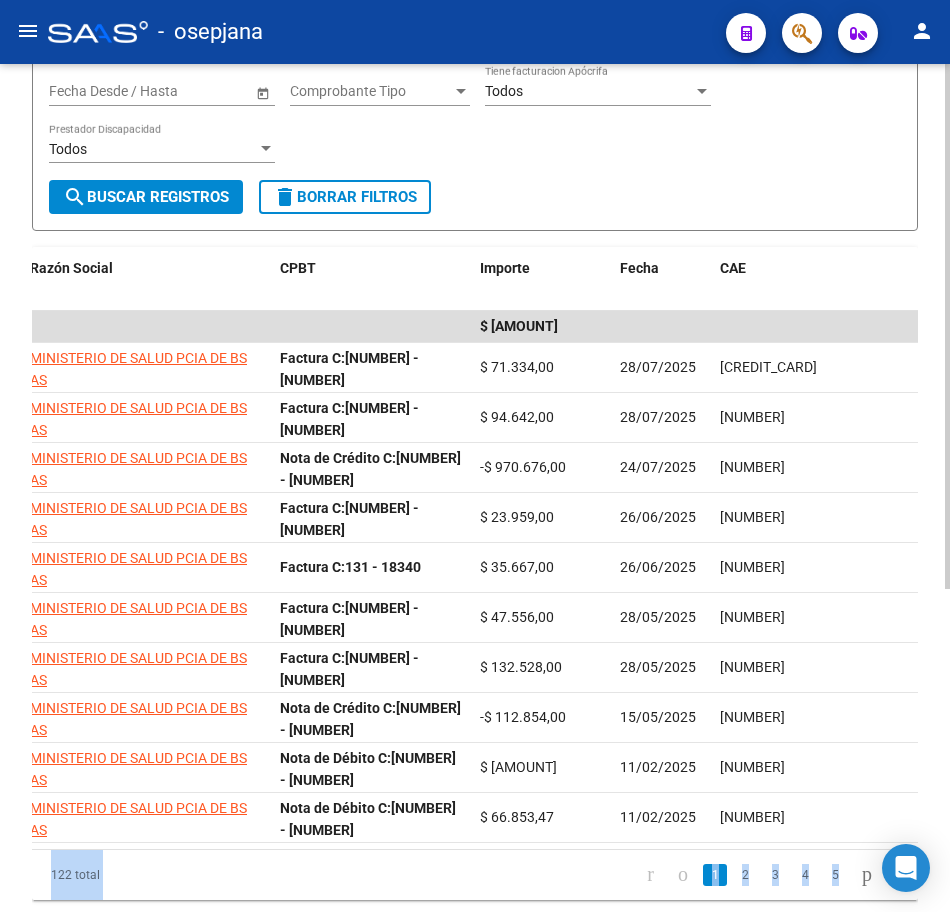 drag, startPoint x: 944, startPoint y: 344, endPoint x: 948, endPoint y: 215, distance: 129.062 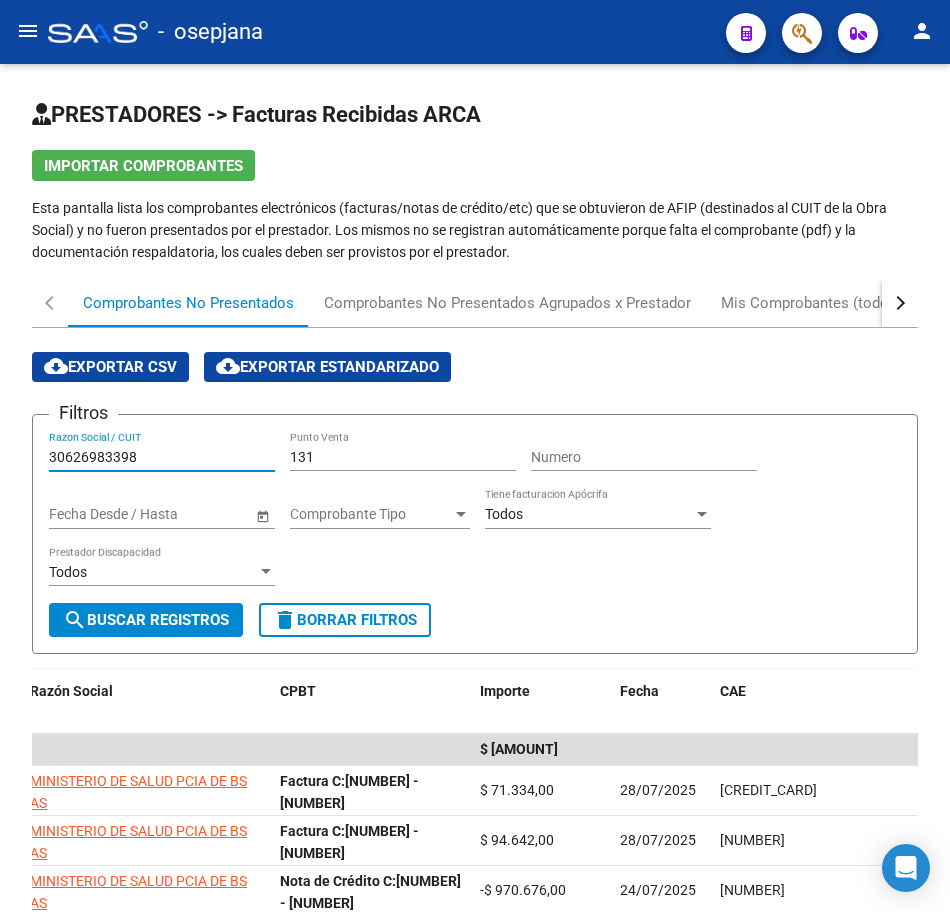 drag, startPoint x: 157, startPoint y: 458, endPoint x: -5, endPoint y: 455, distance: 162.02777 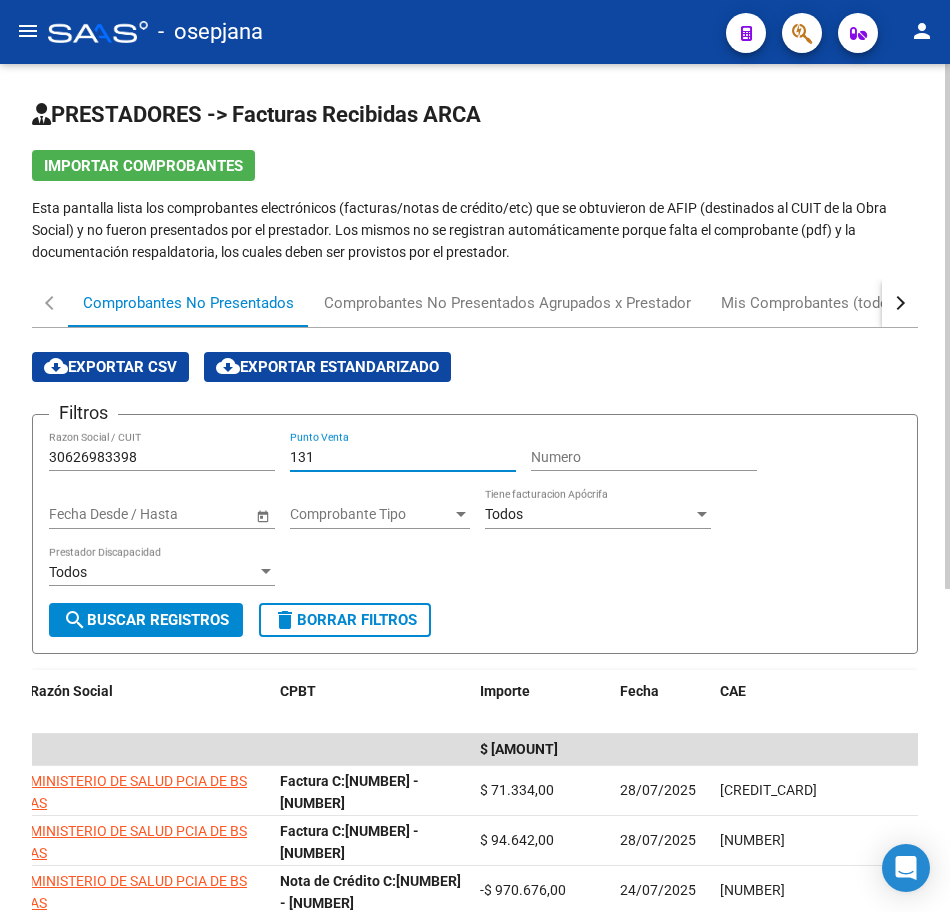 drag, startPoint x: 342, startPoint y: 456, endPoint x: 266, endPoint y: 448, distance: 76.41989 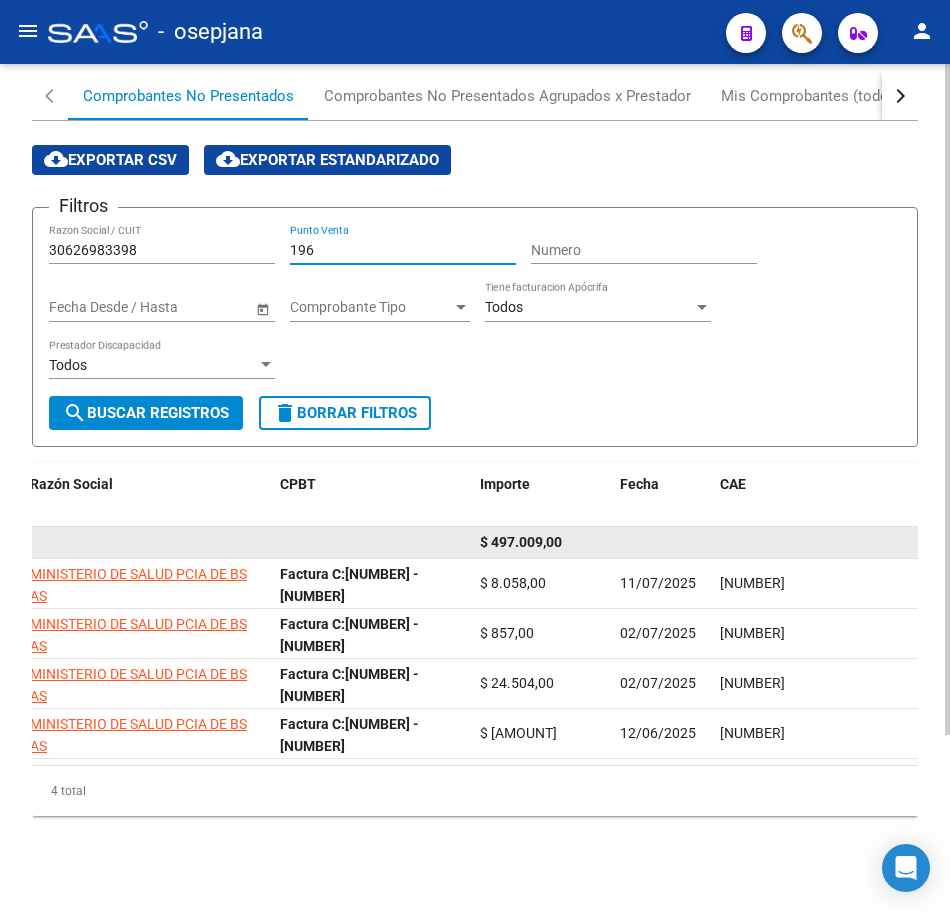 scroll, scrollTop: 223, scrollLeft: 0, axis: vertical 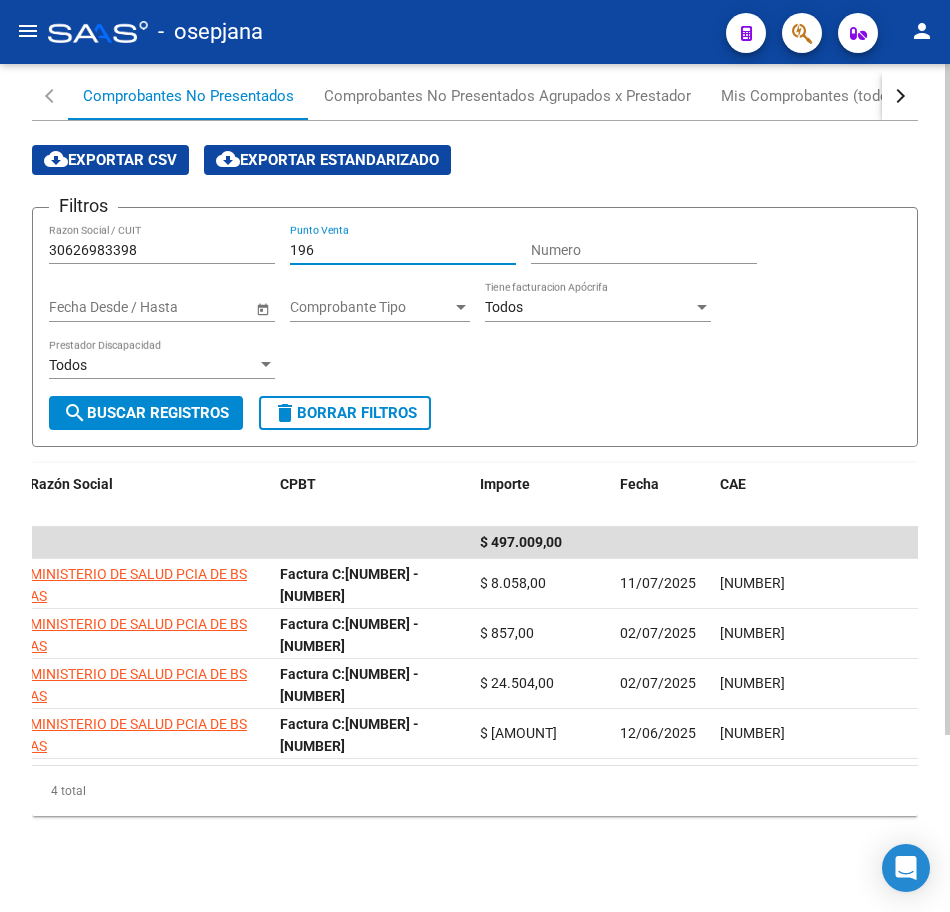 type on "196" 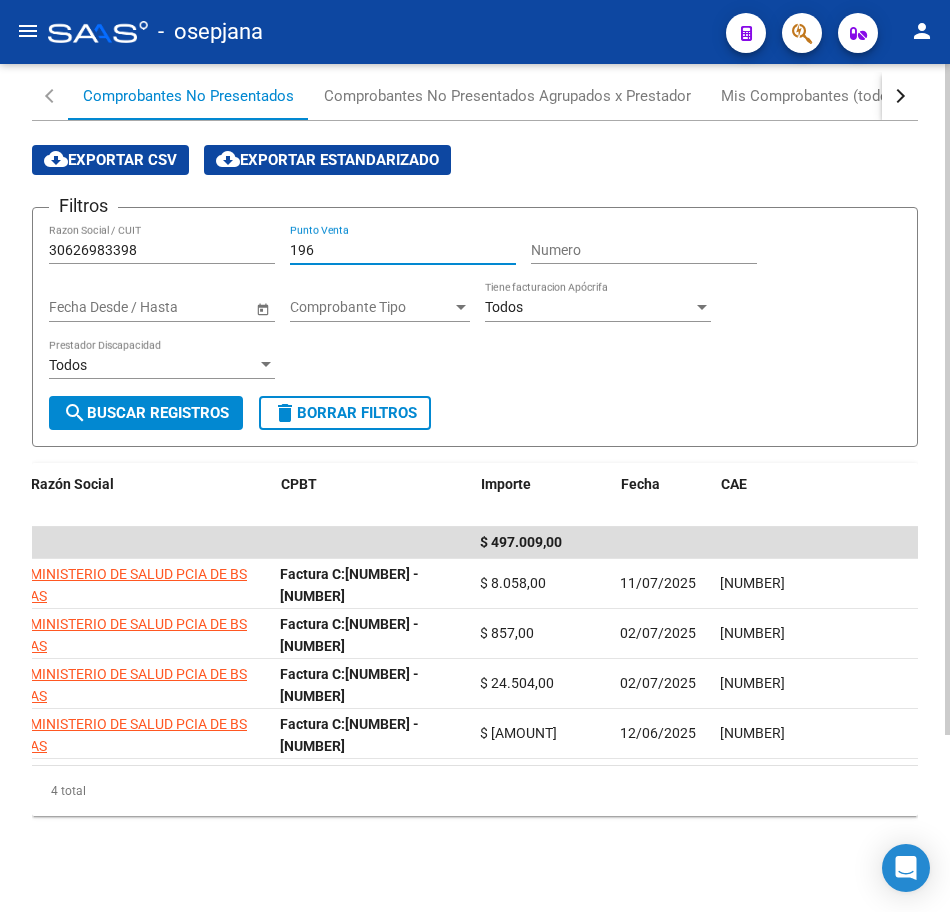 scroll, scrollTop: 0, scrollLeft: 0, axis: both 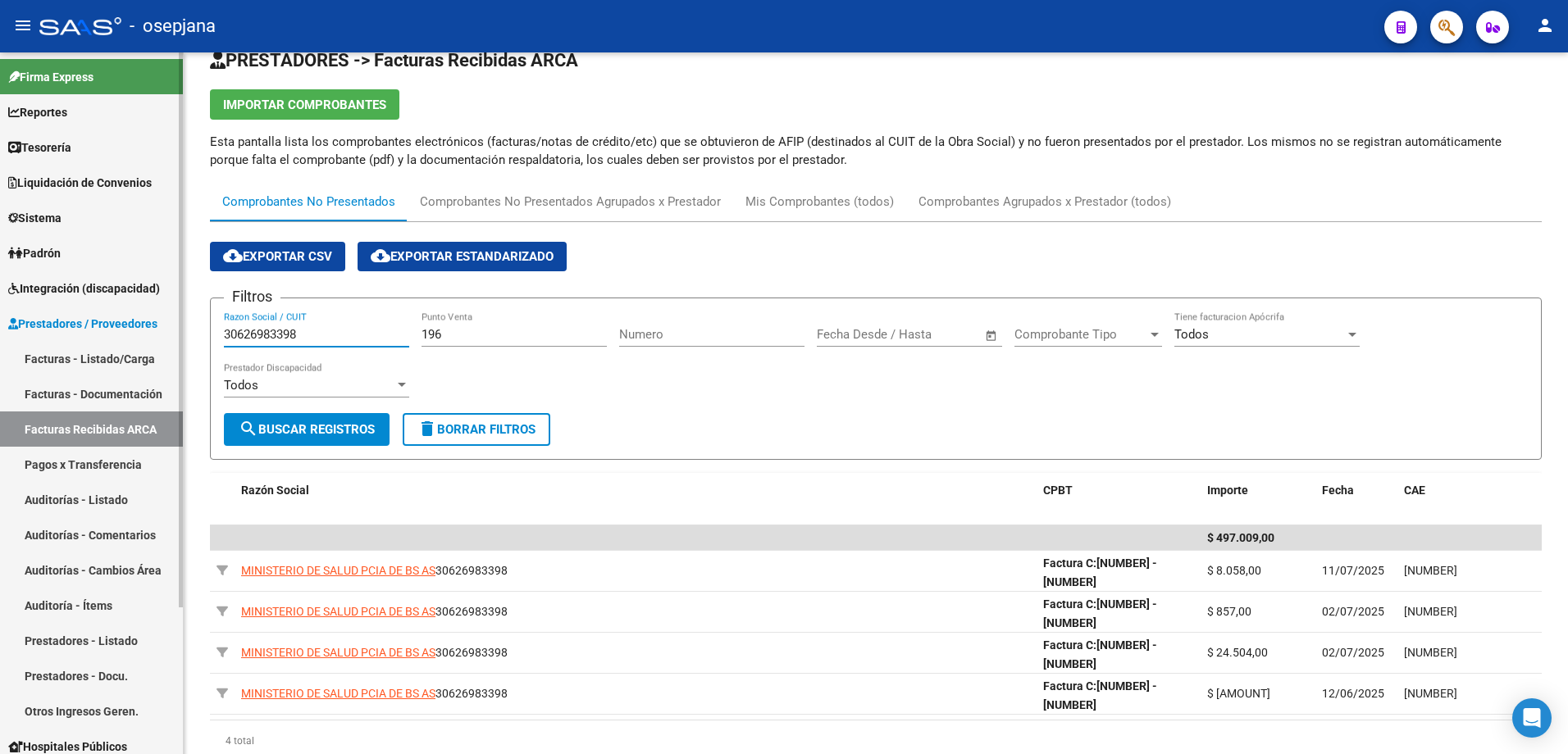 drag, startPoint x: 301, startPoint y: 334, endPoint x: 182, endPoint y: 327, distance: 119.2057 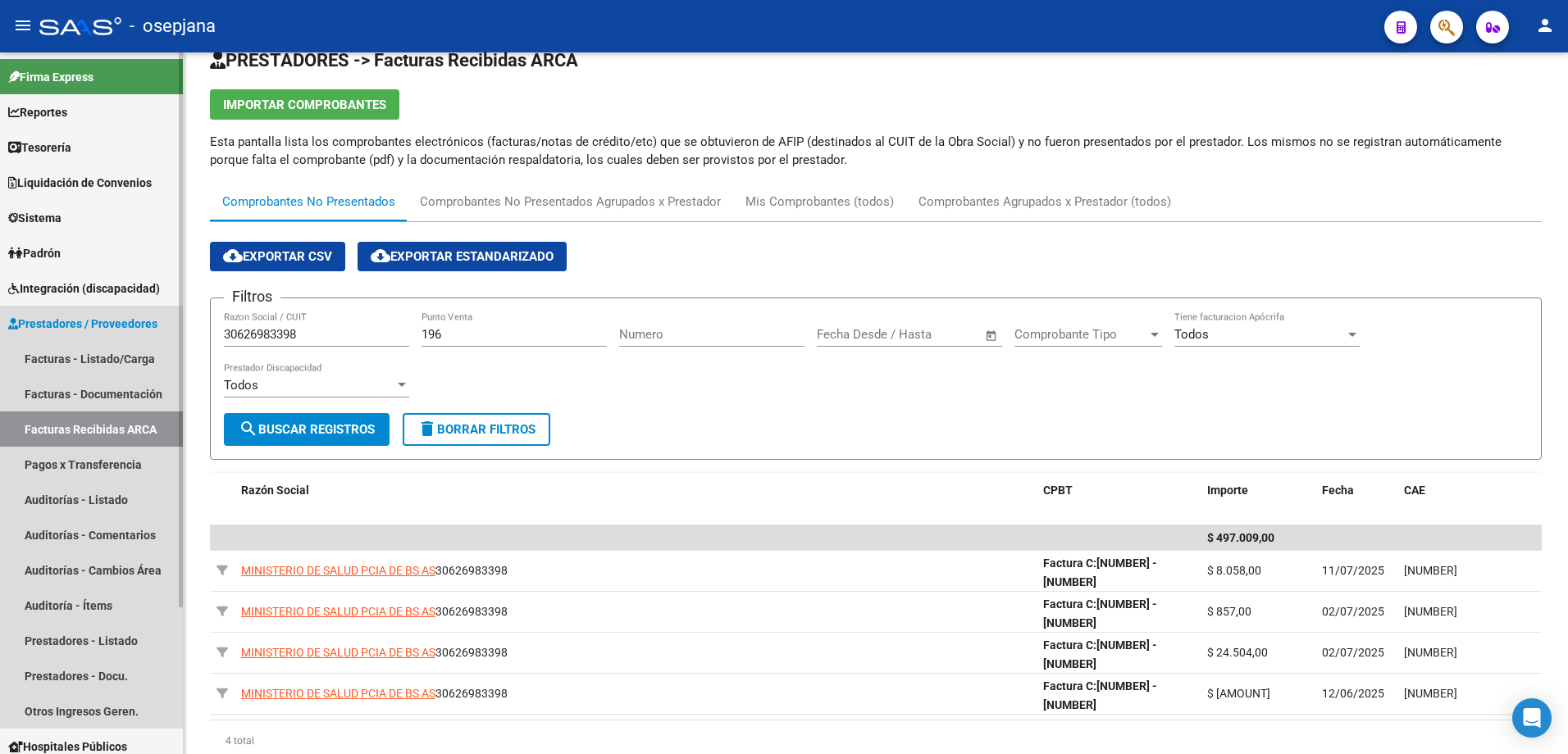 click on "Prestadores / Proveedores" at bounding box center (83, 324) 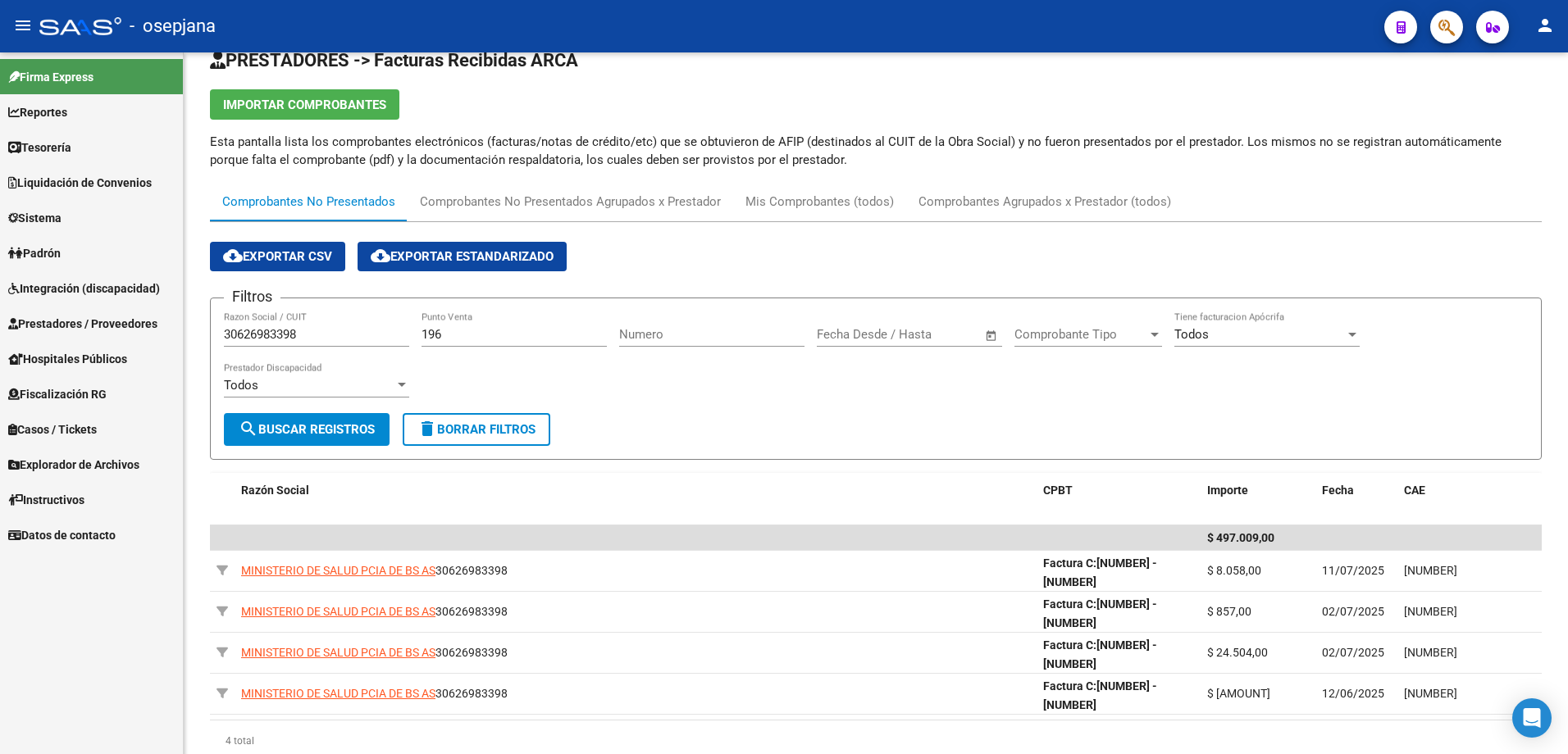 click on "Prestadores / Proveedores" at bounding box center [83, 324] 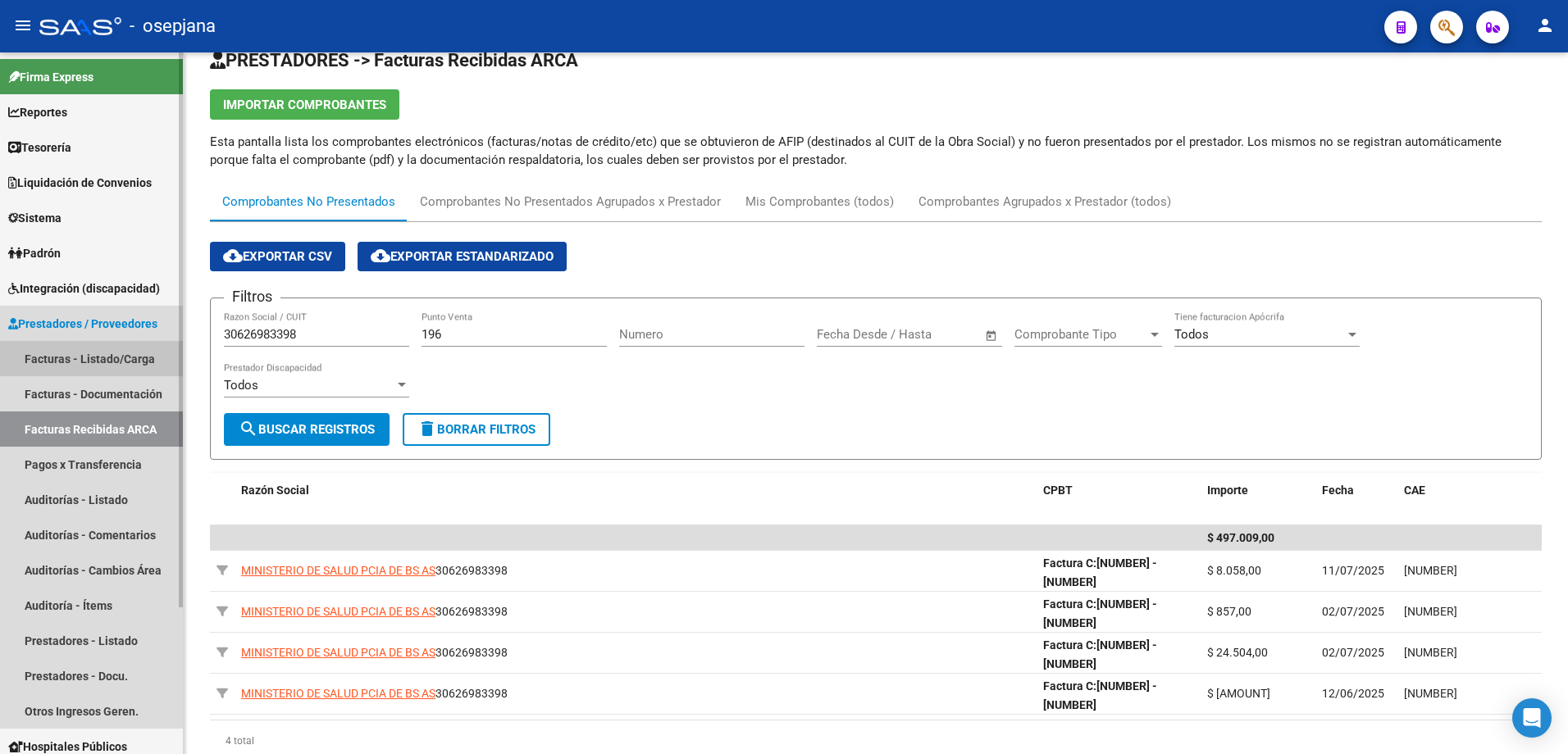 click on "Facturas - Listado/Carga" at bounding box center [91, 358] 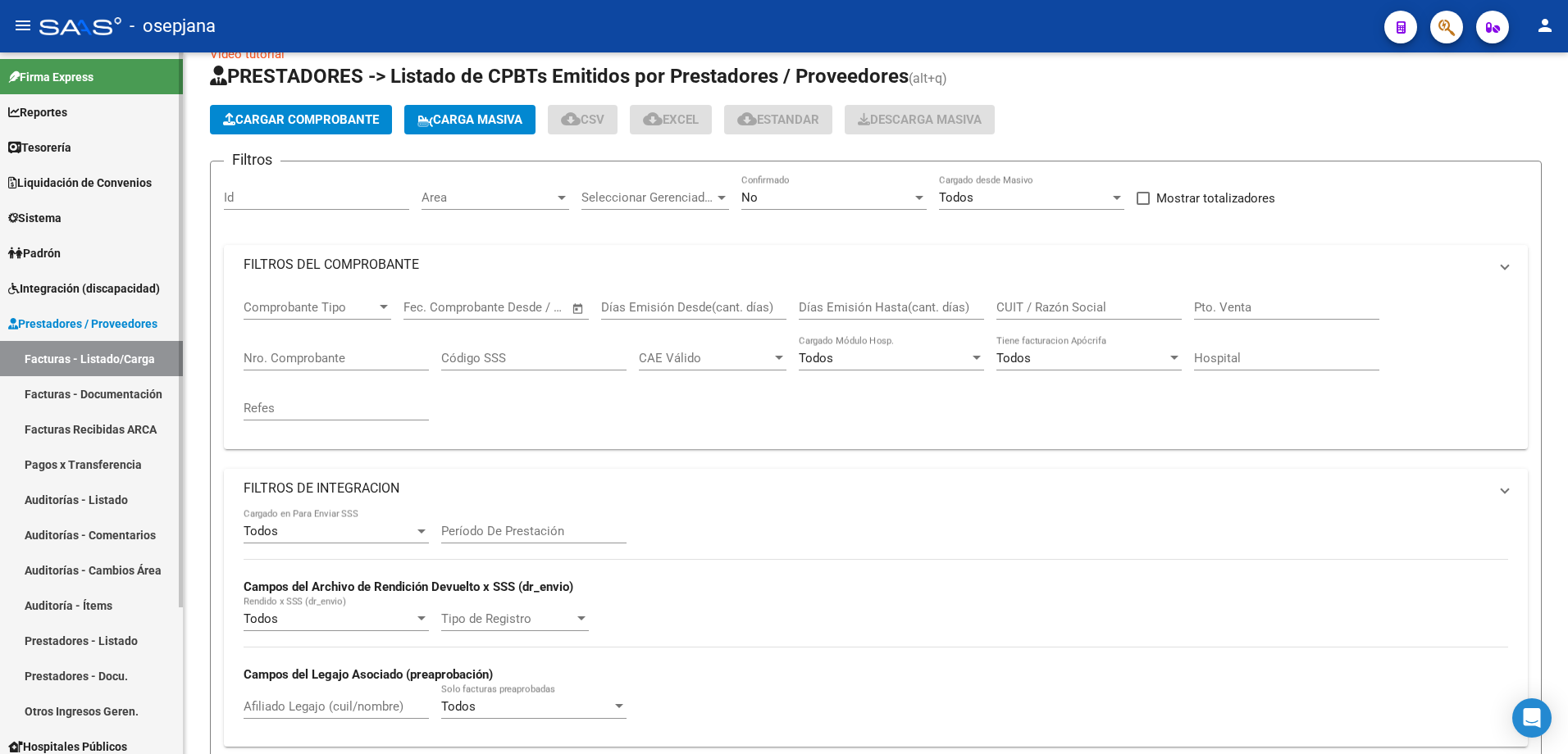 scroll, scrollTop: 0, scrollLeft: 0, axis: both 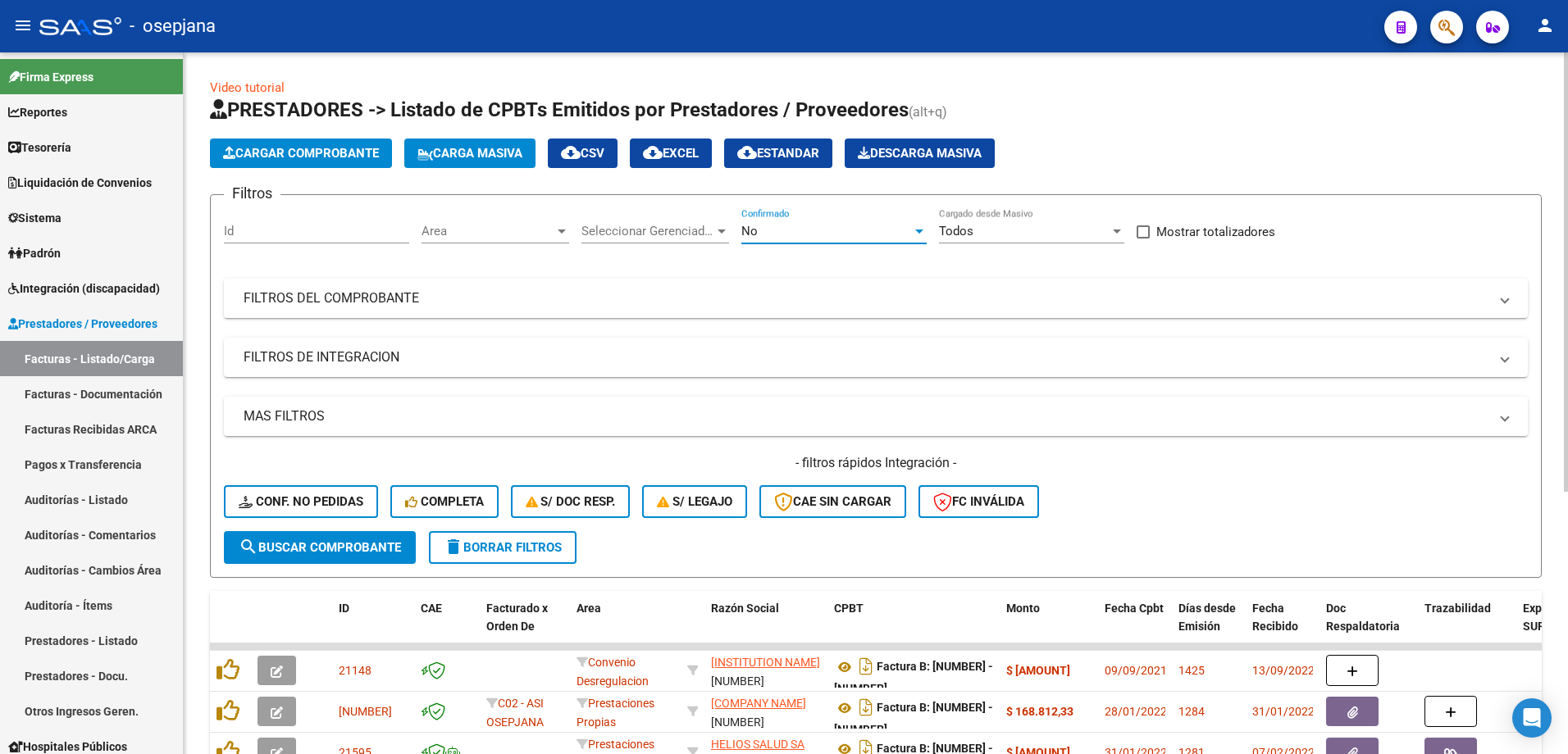 click on "No" at bounding box center (827, 231) 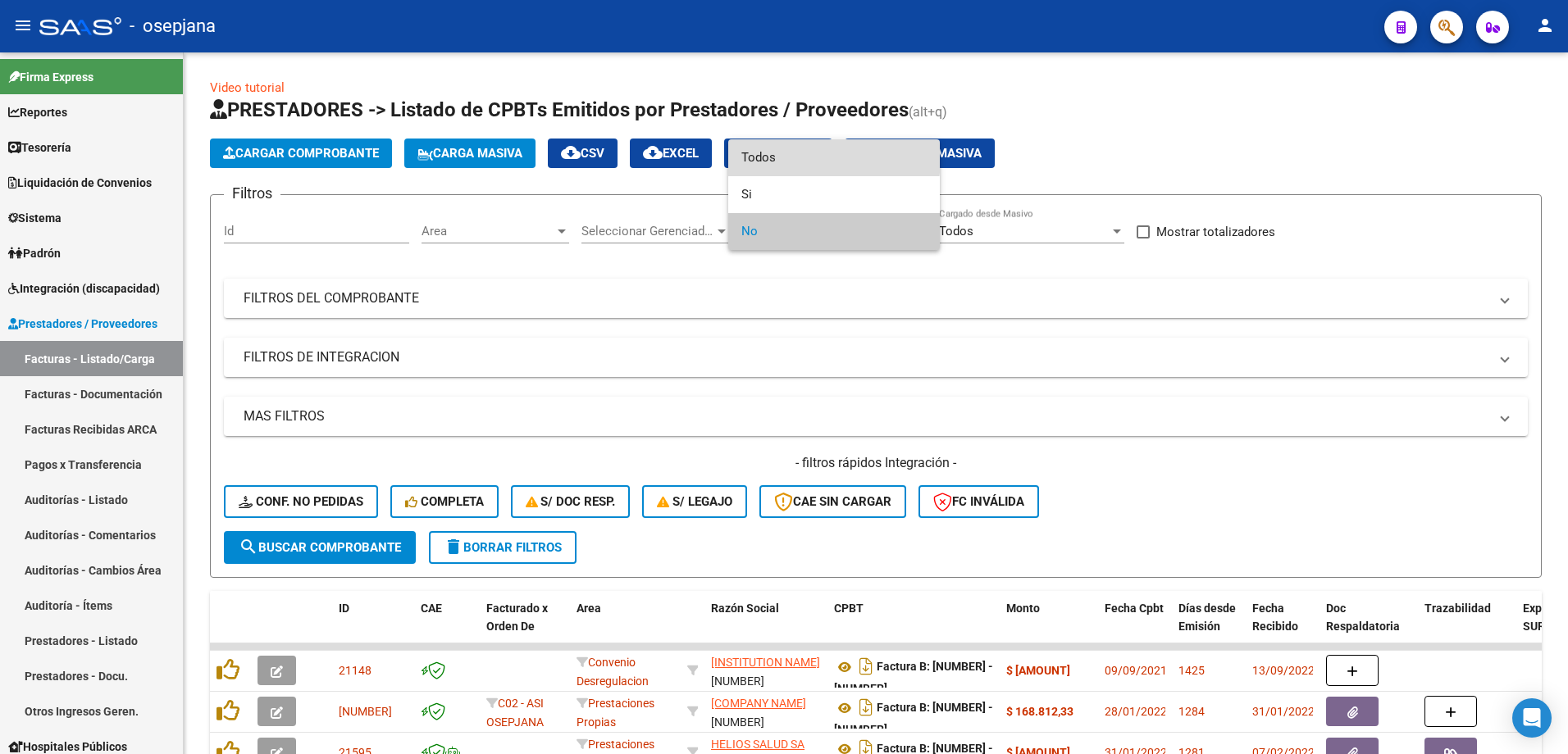 click on "Todos" at bounding box center [834, 157] 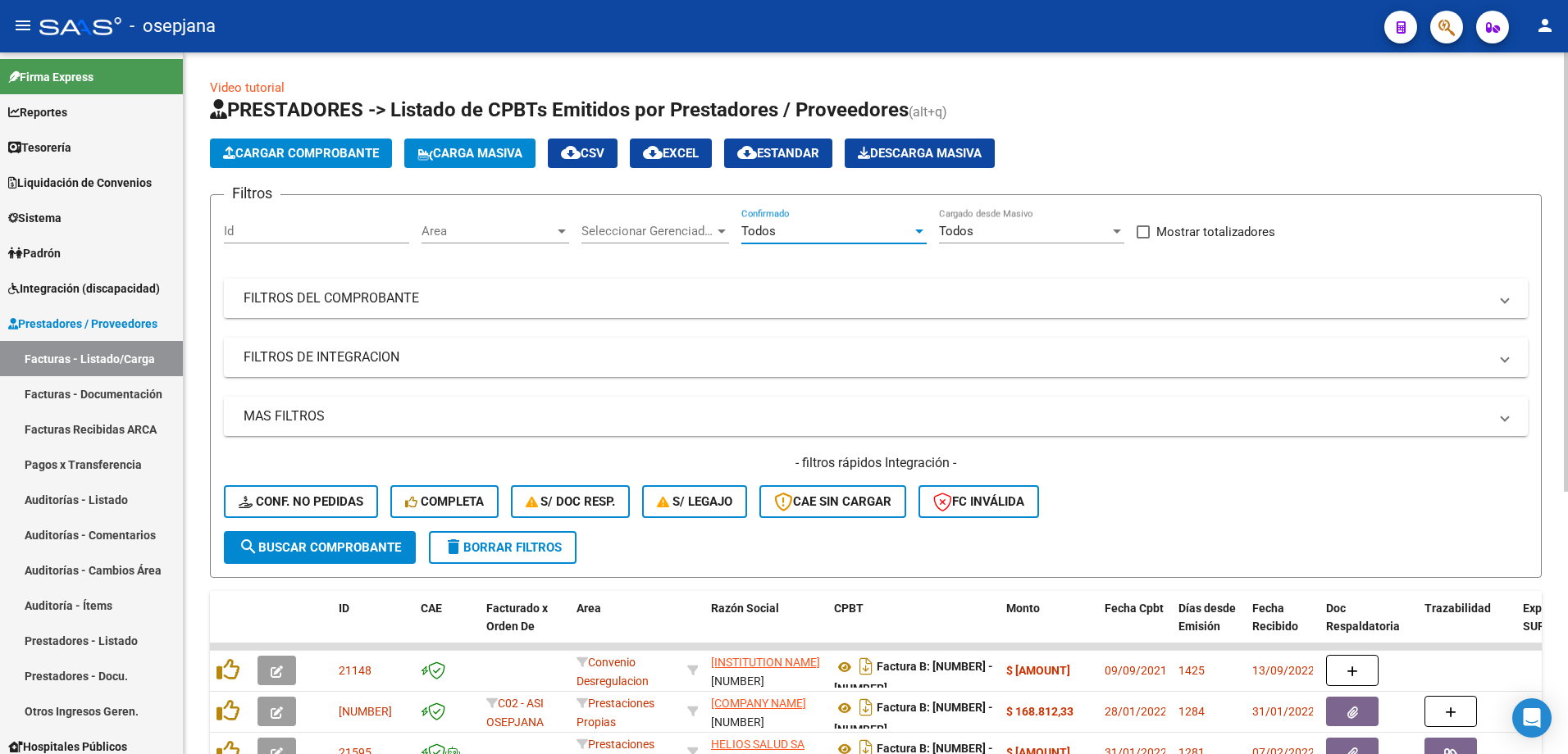 click on "FILTROS DEL COMPROBANTE" at bounding box center [866, 298] 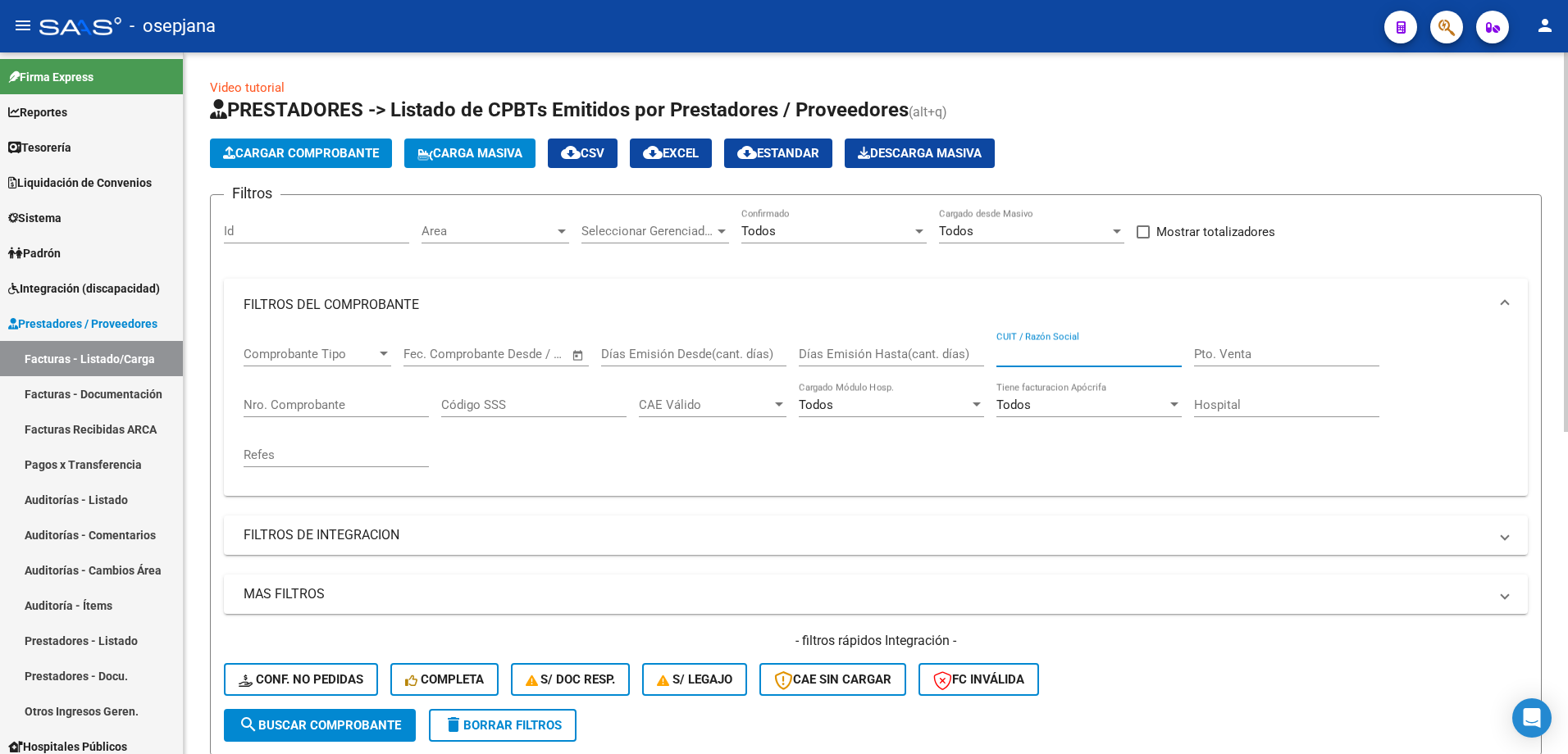 paste on "30626983398" 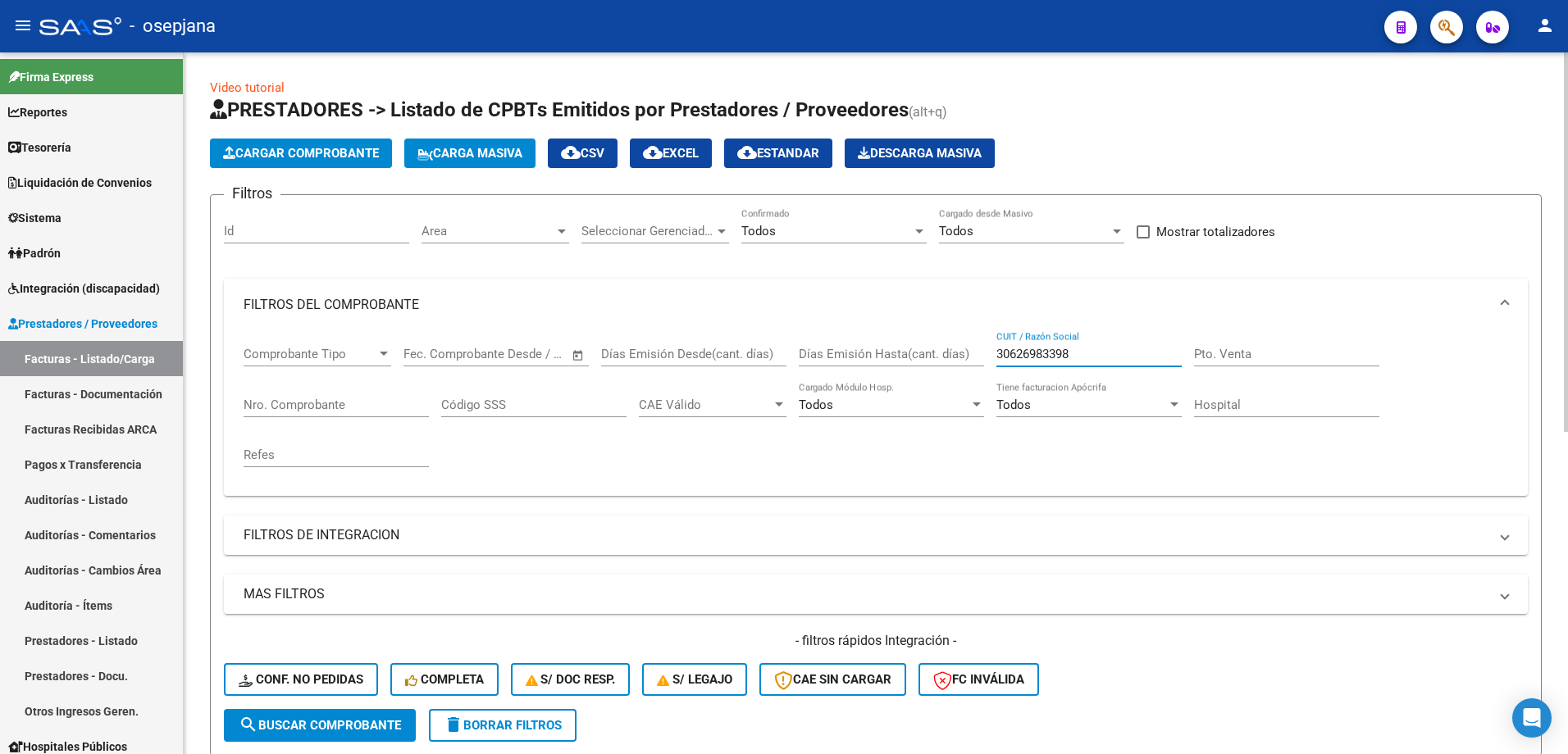 type on "30626983398" 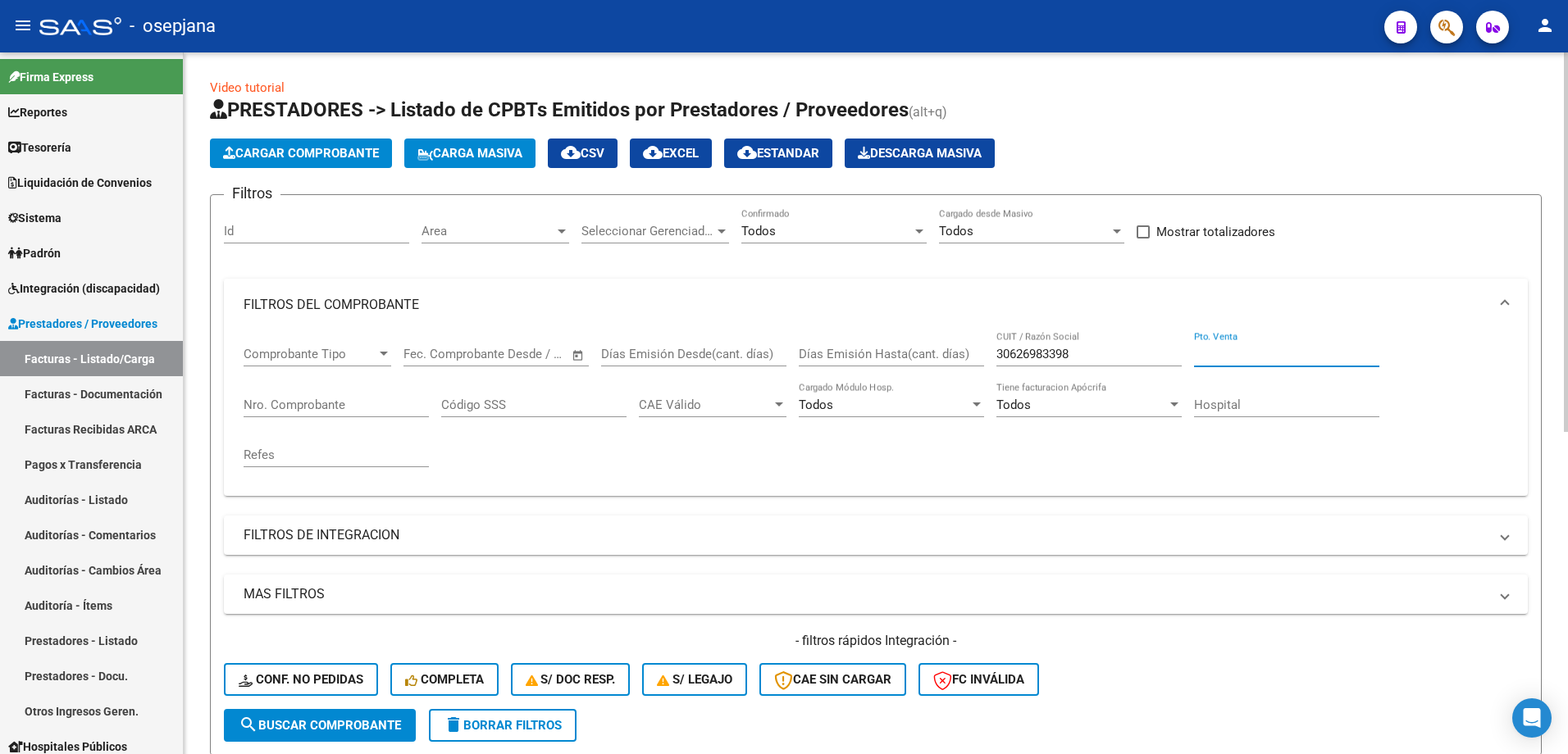click on "Pto. Venta" at bounding box center [1287, 354] 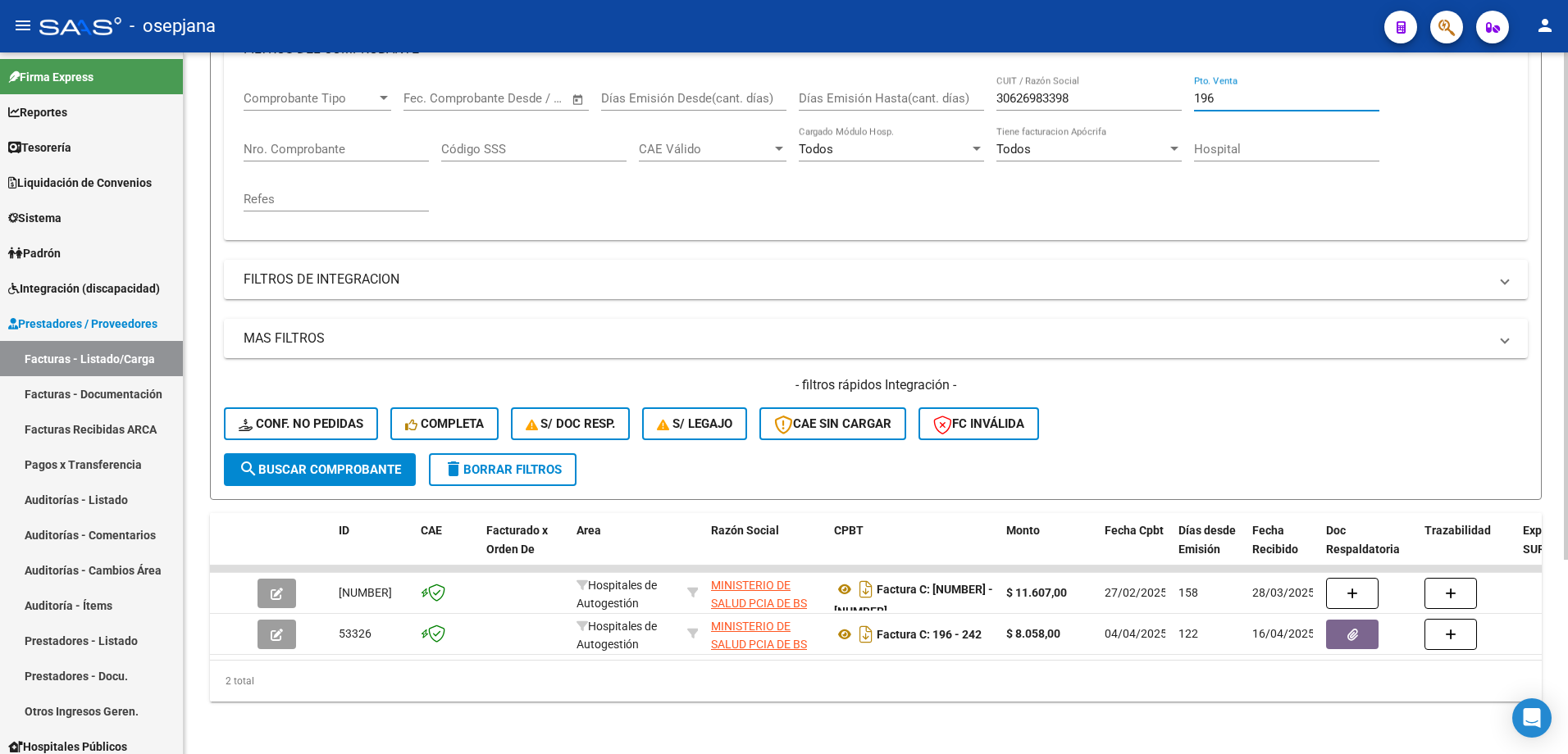 scroll, scrollTop: 268, scrollLeft: 0, axis: vertical 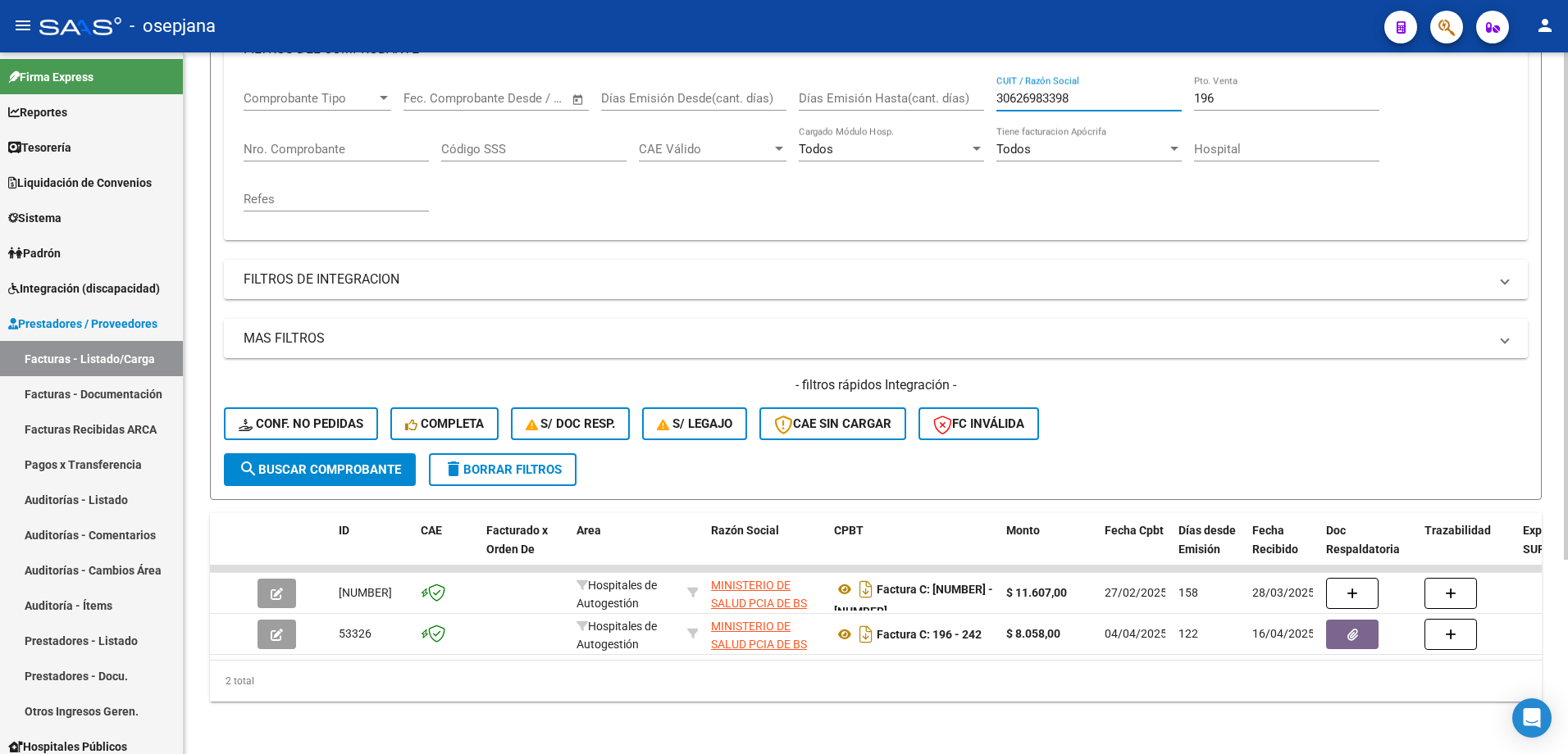 drag, startPoint x: 997, startPoint y: 89, endPoint x: 1076, endPoint y: 82, distance: 79.30952 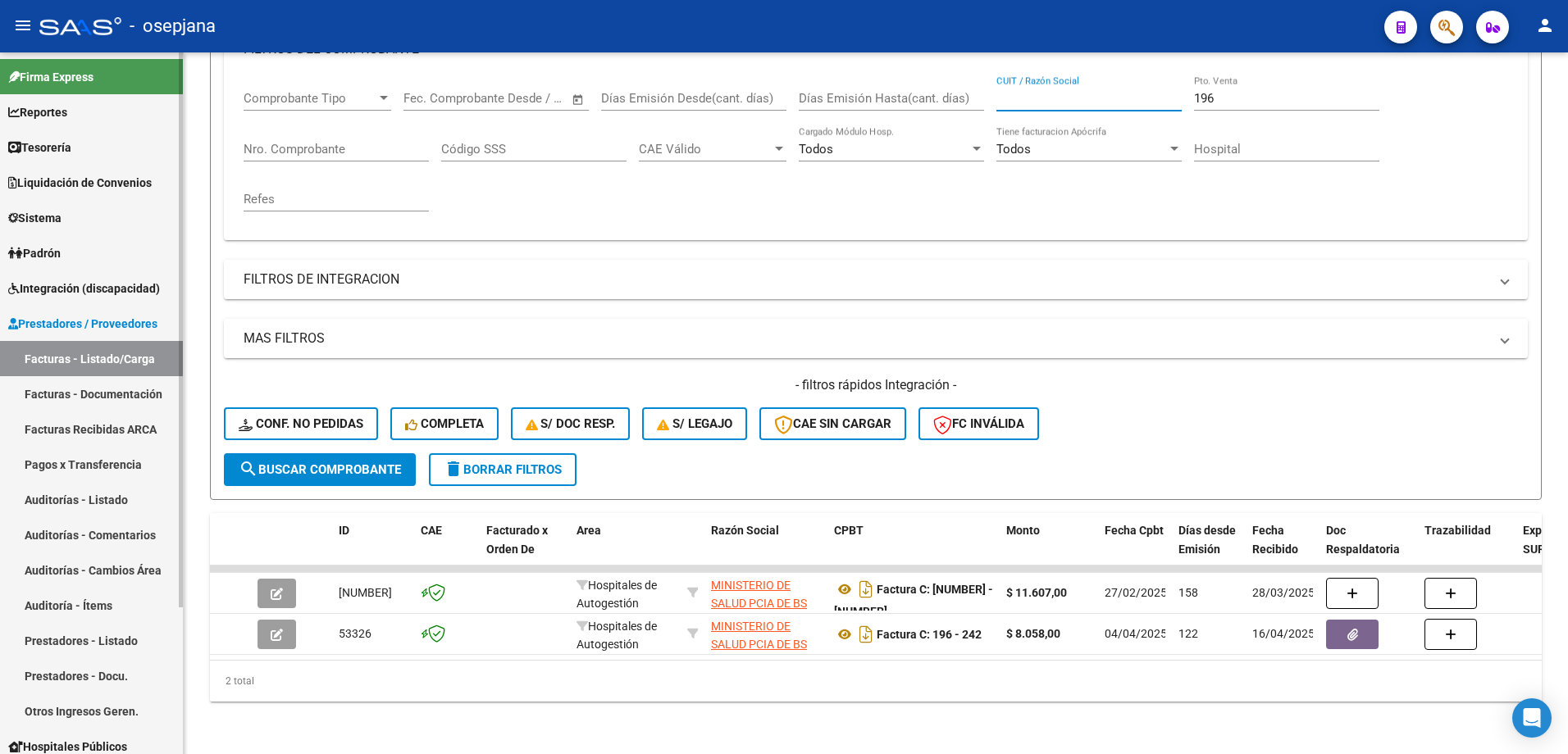 type 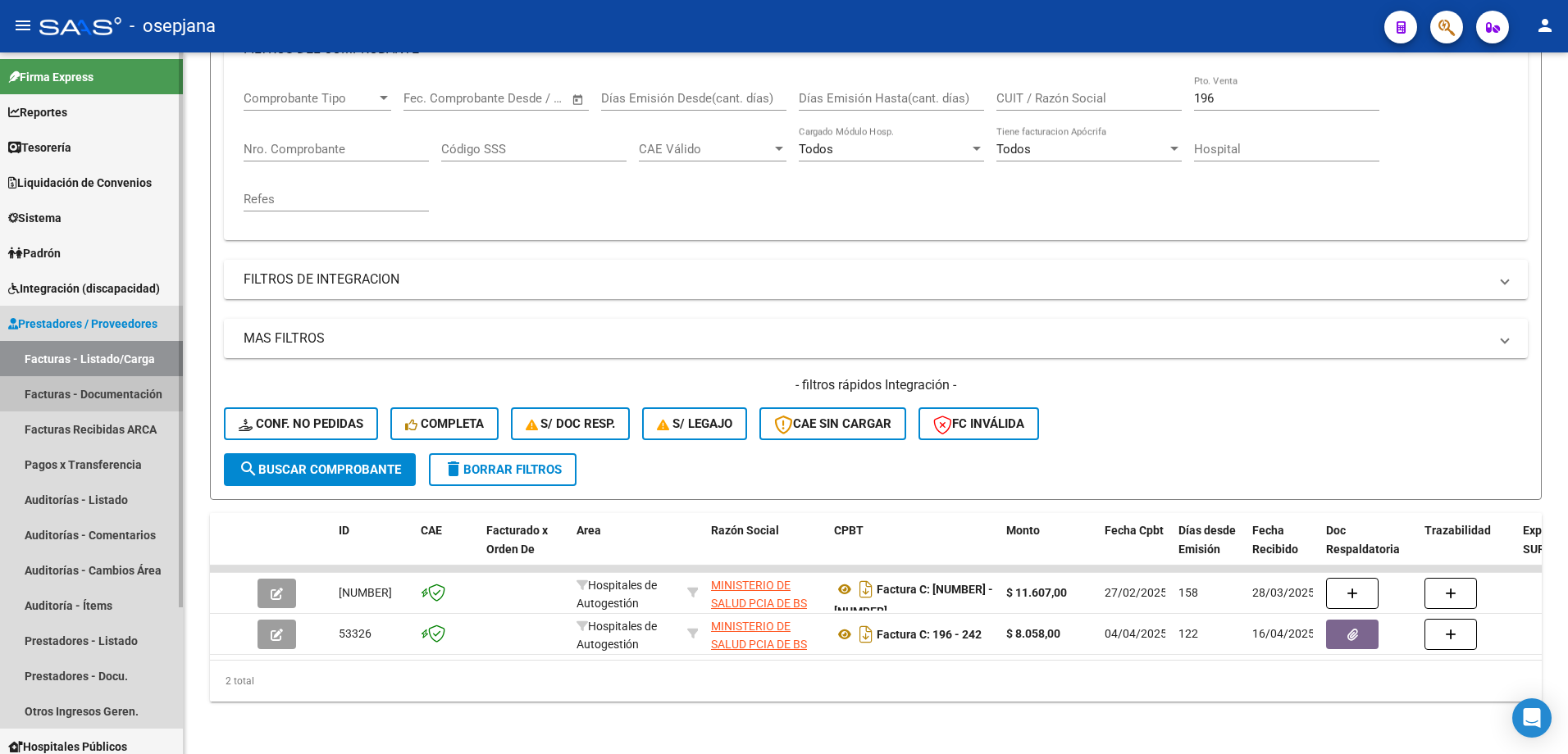 click on "Facturas - Documentación" at bounding box center [91, 393] 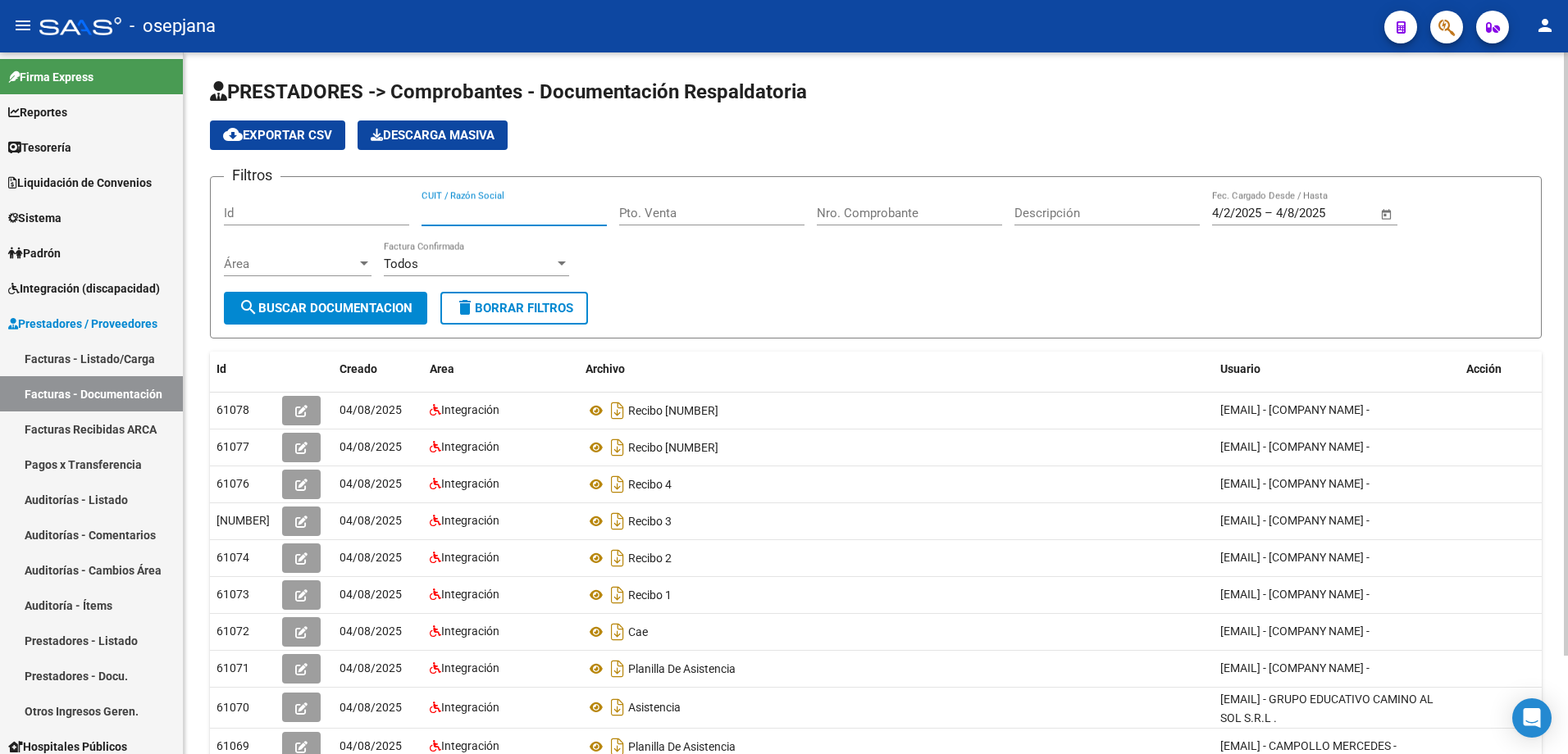 paste on "30626983398" 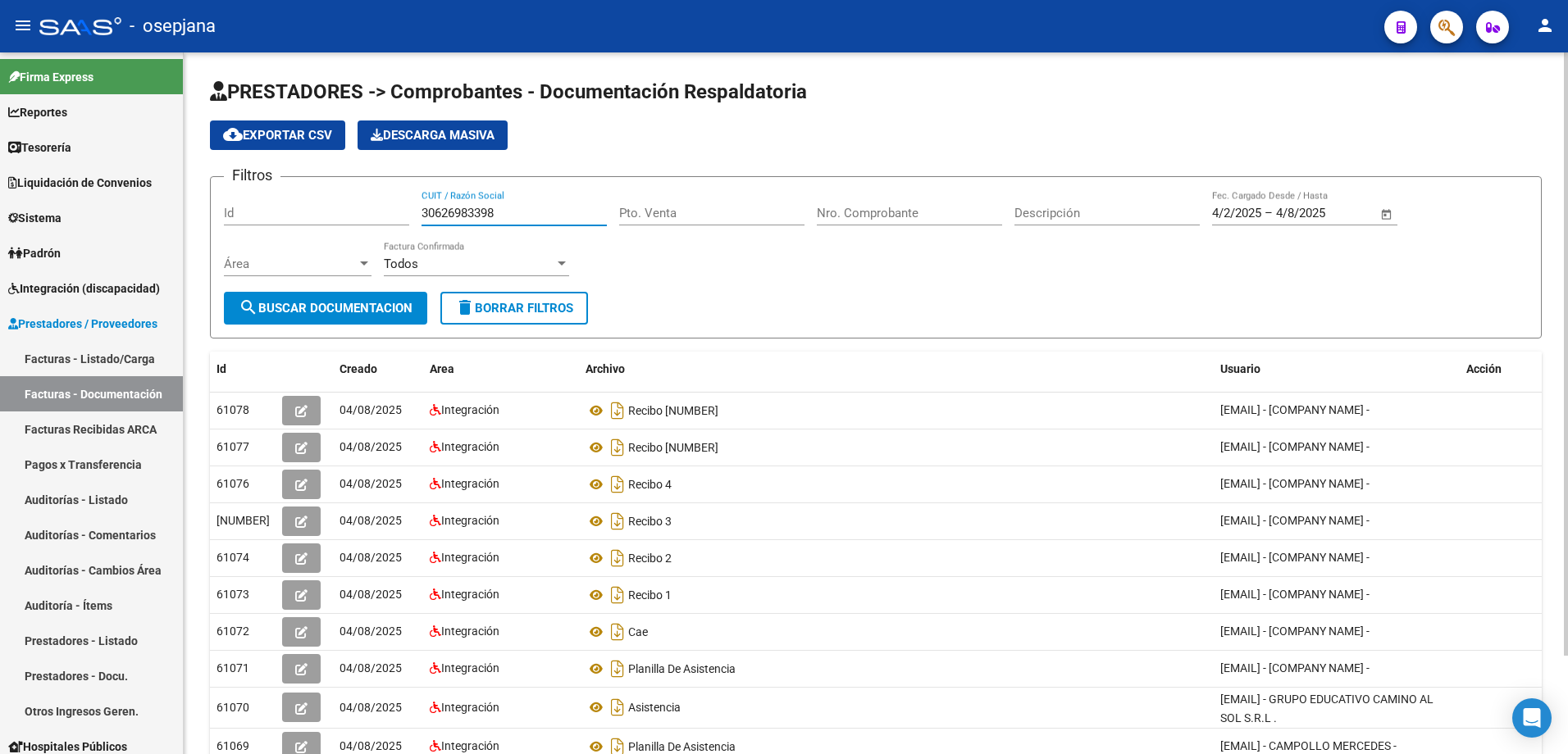 type on "30626983398" 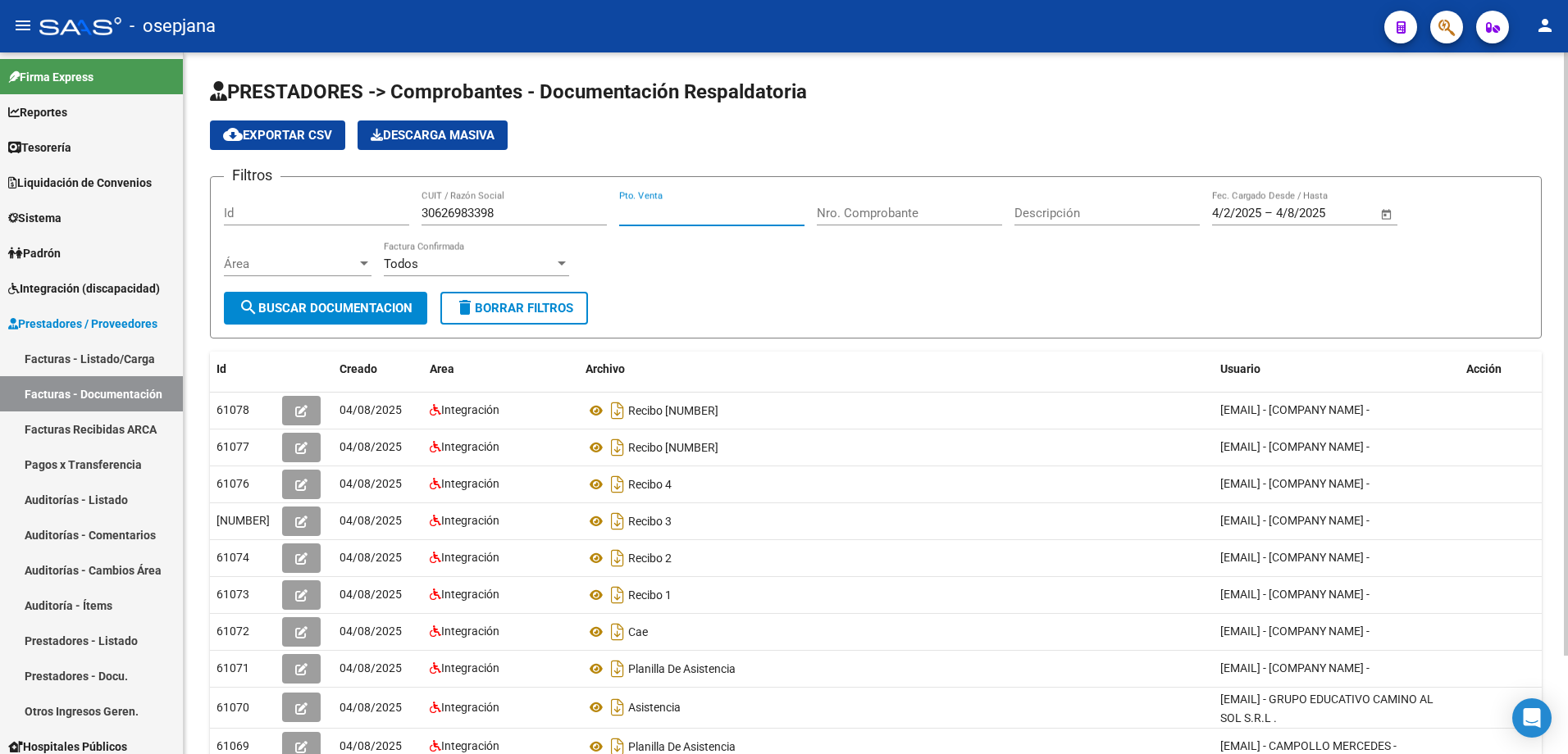 click on "Pto. Venta" at bounding box center [712, 213] 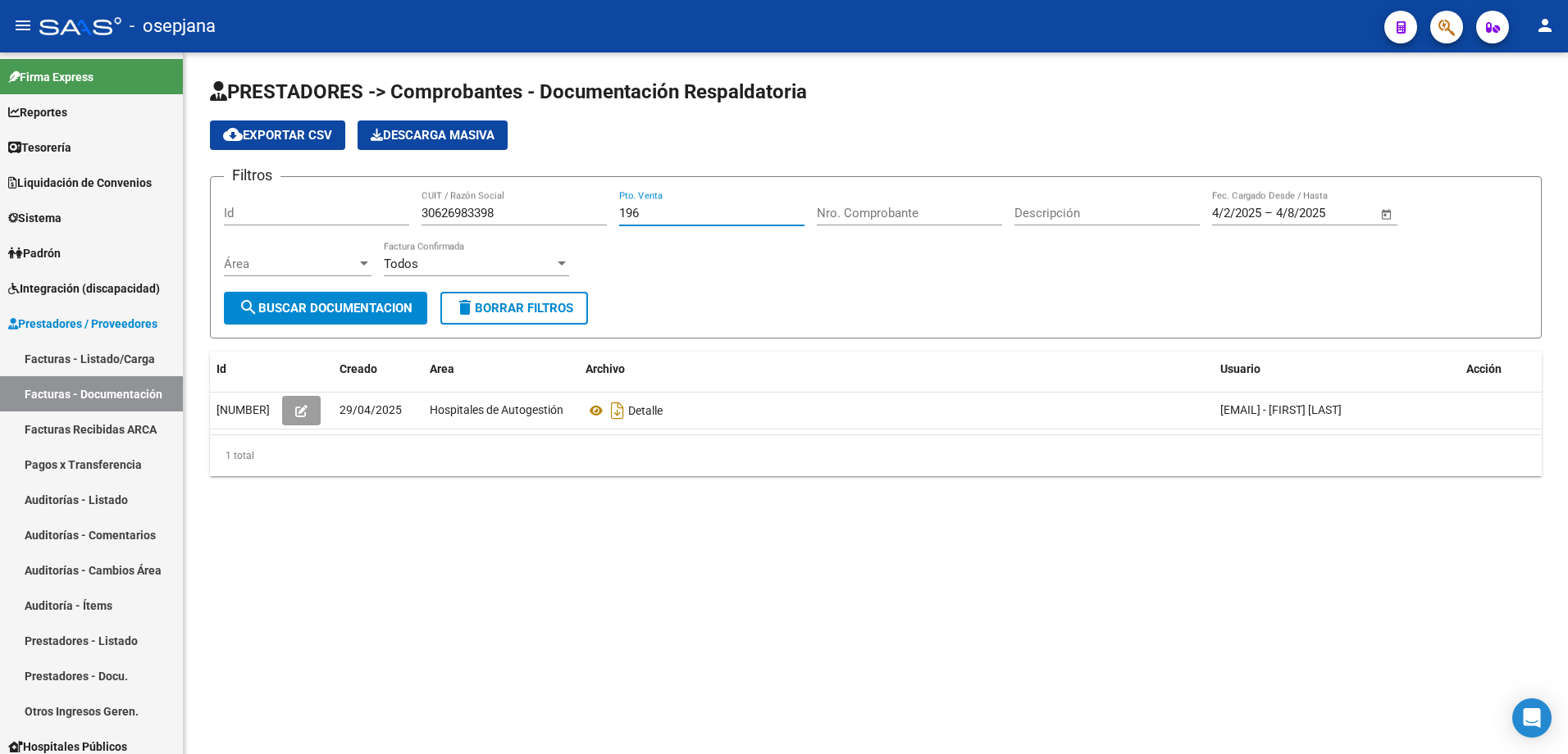 type on "196" 